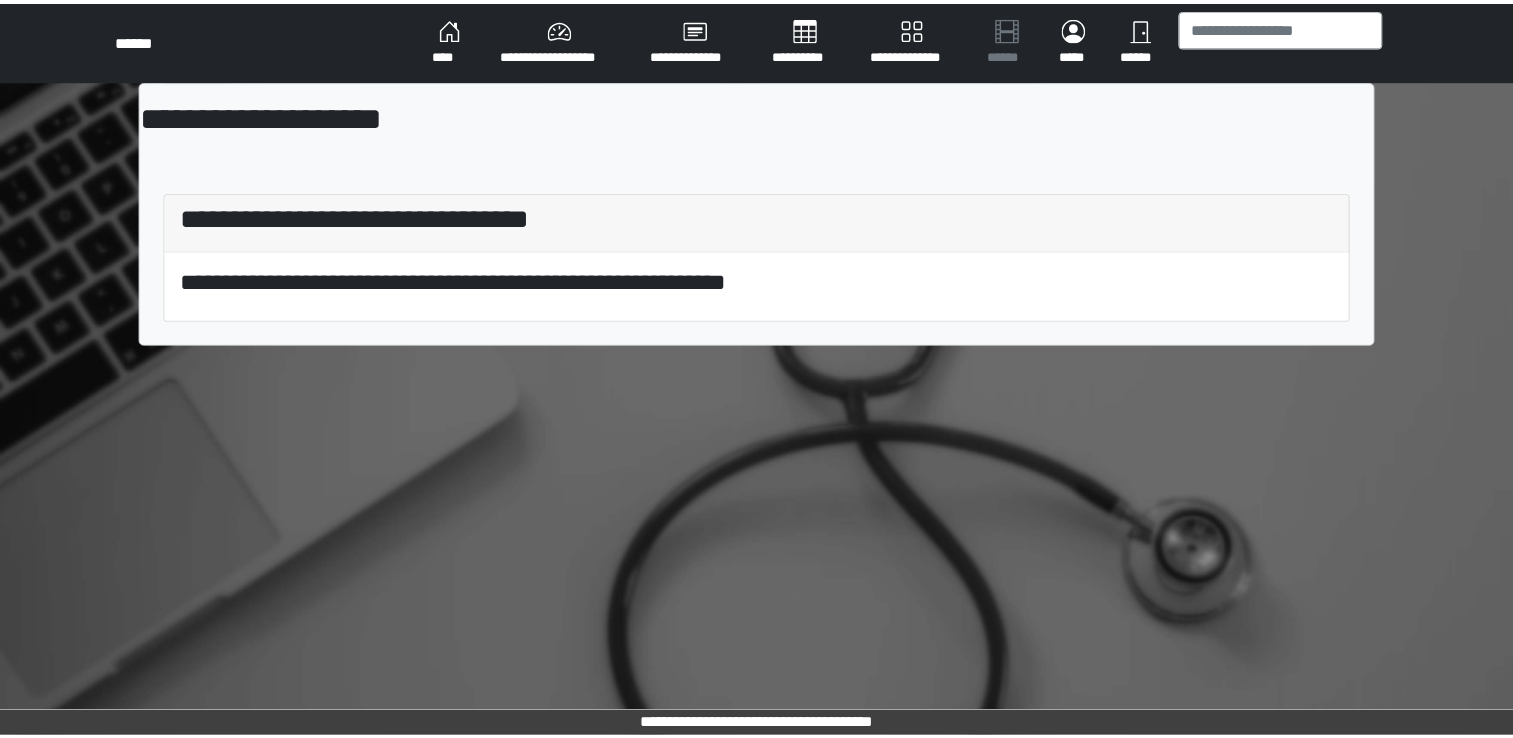 scroll, scrollTop: 0, scrollLeft: 0, axis: both 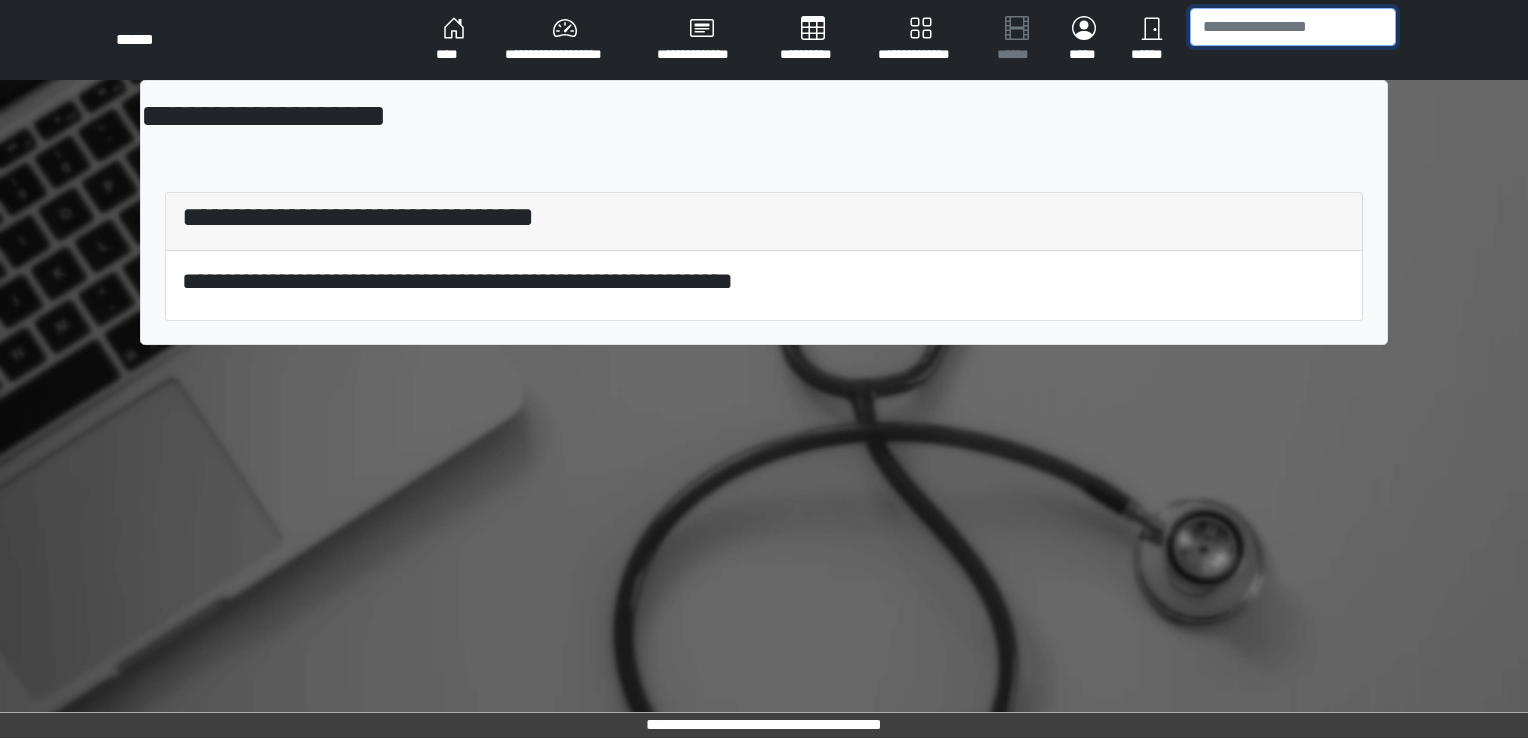 click at bounding box center (1293, 27) 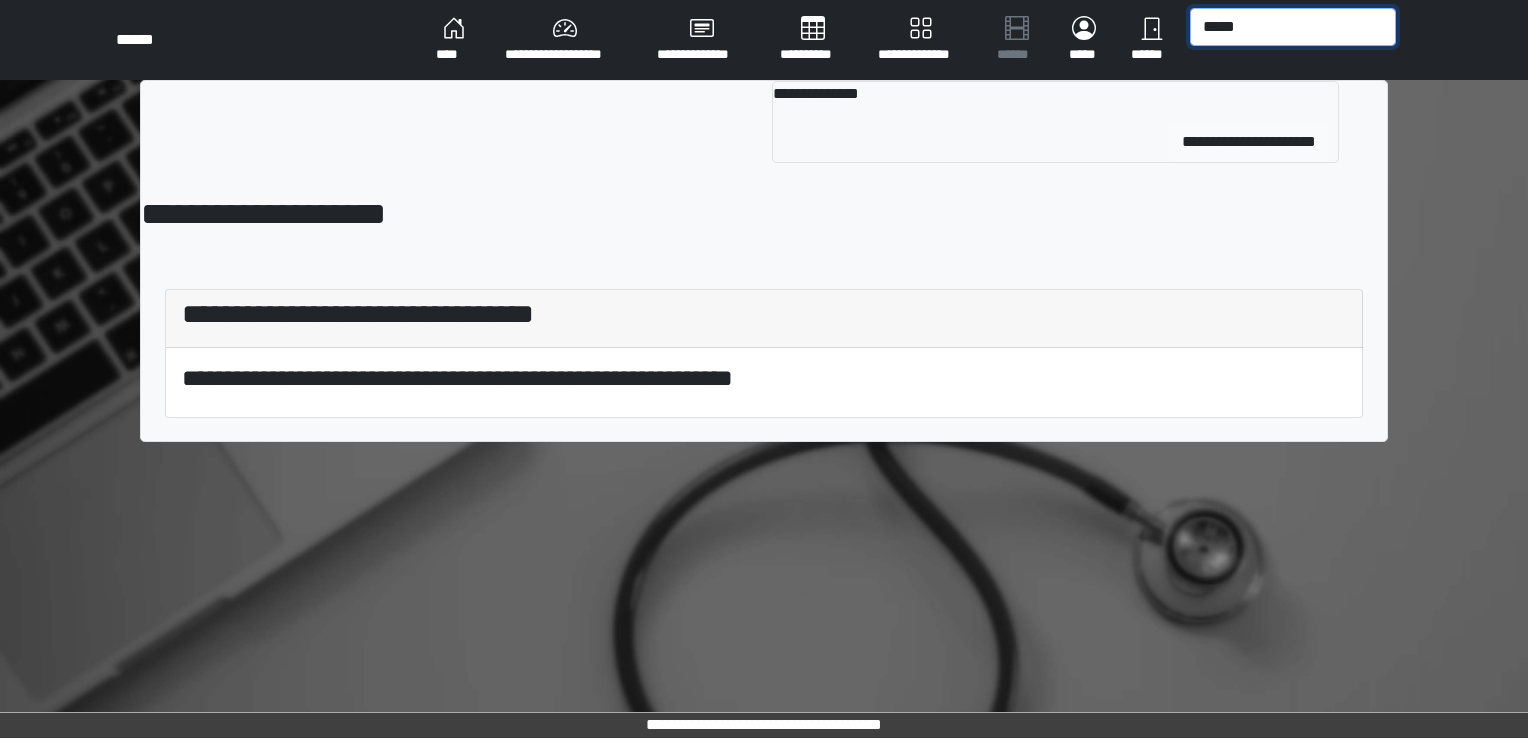 type on "*****" 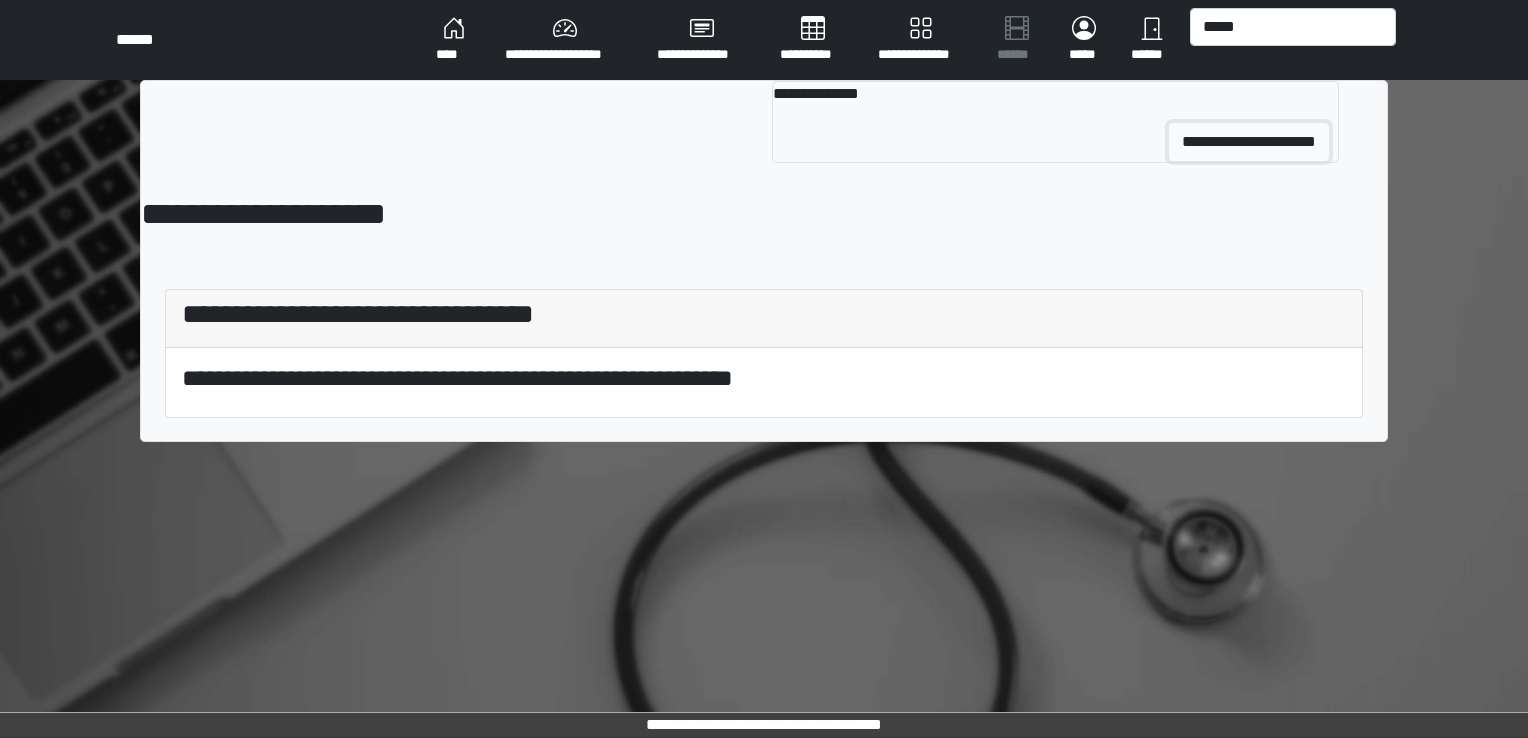 click on "**********" at bounding box center (1249, 142) 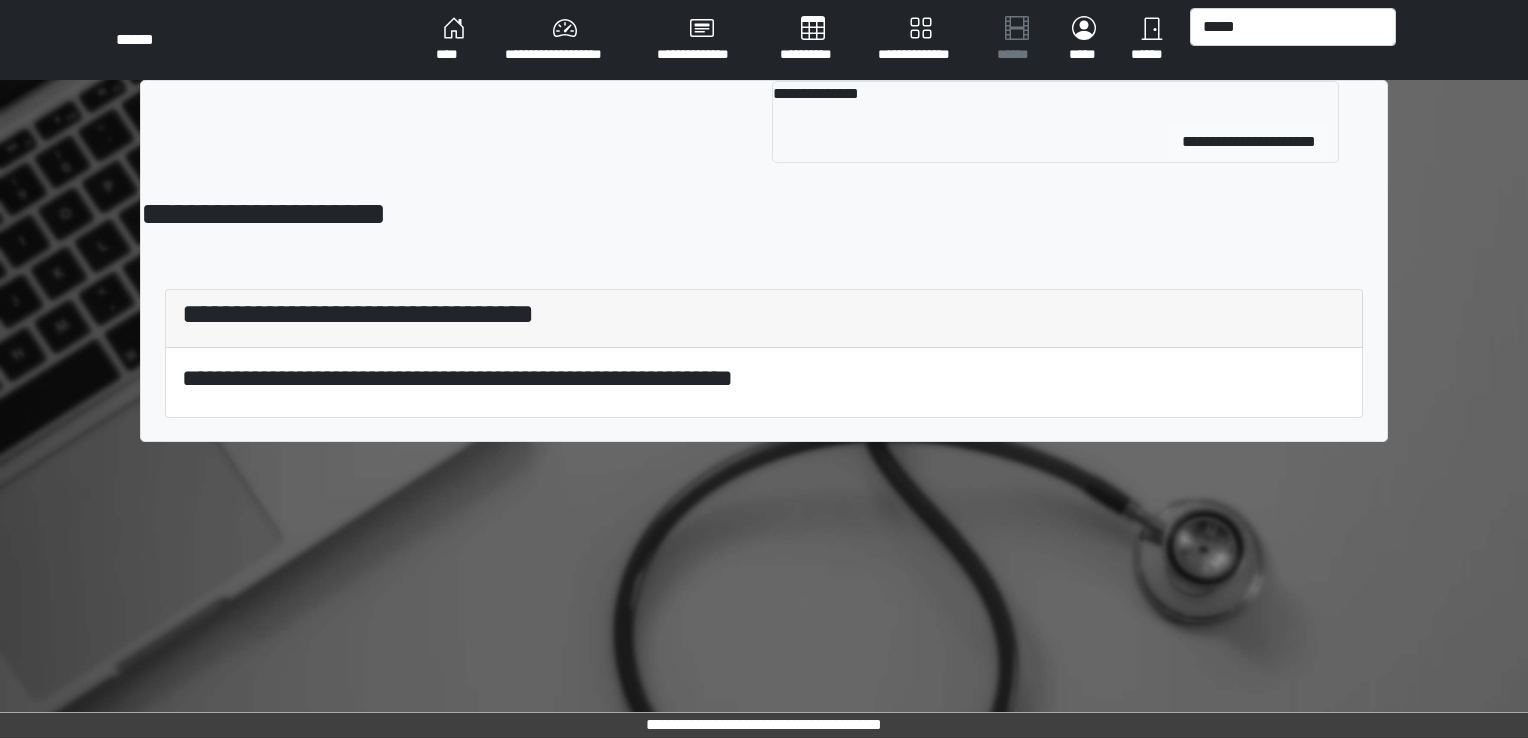 type 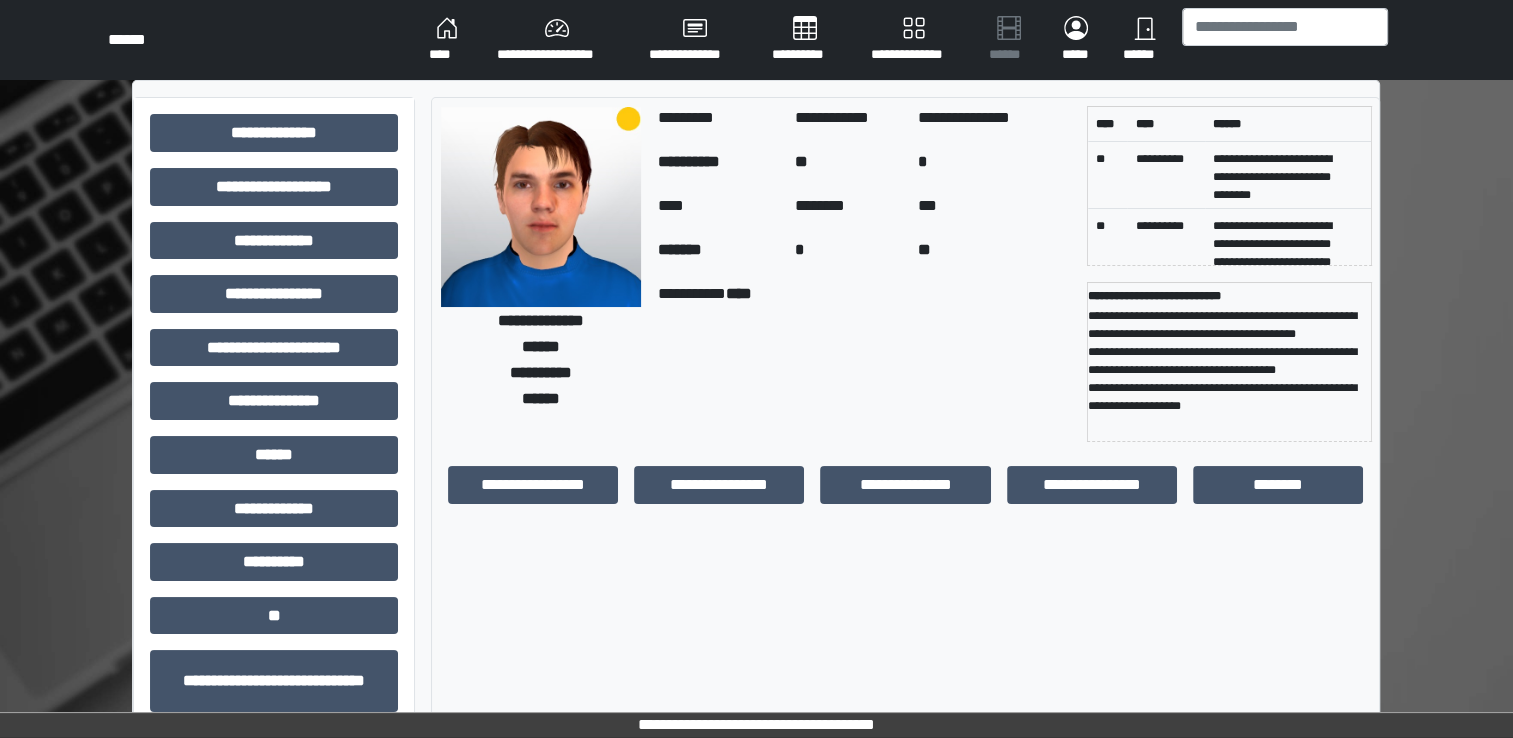 click on "**********" at bounding box center [906, 493] 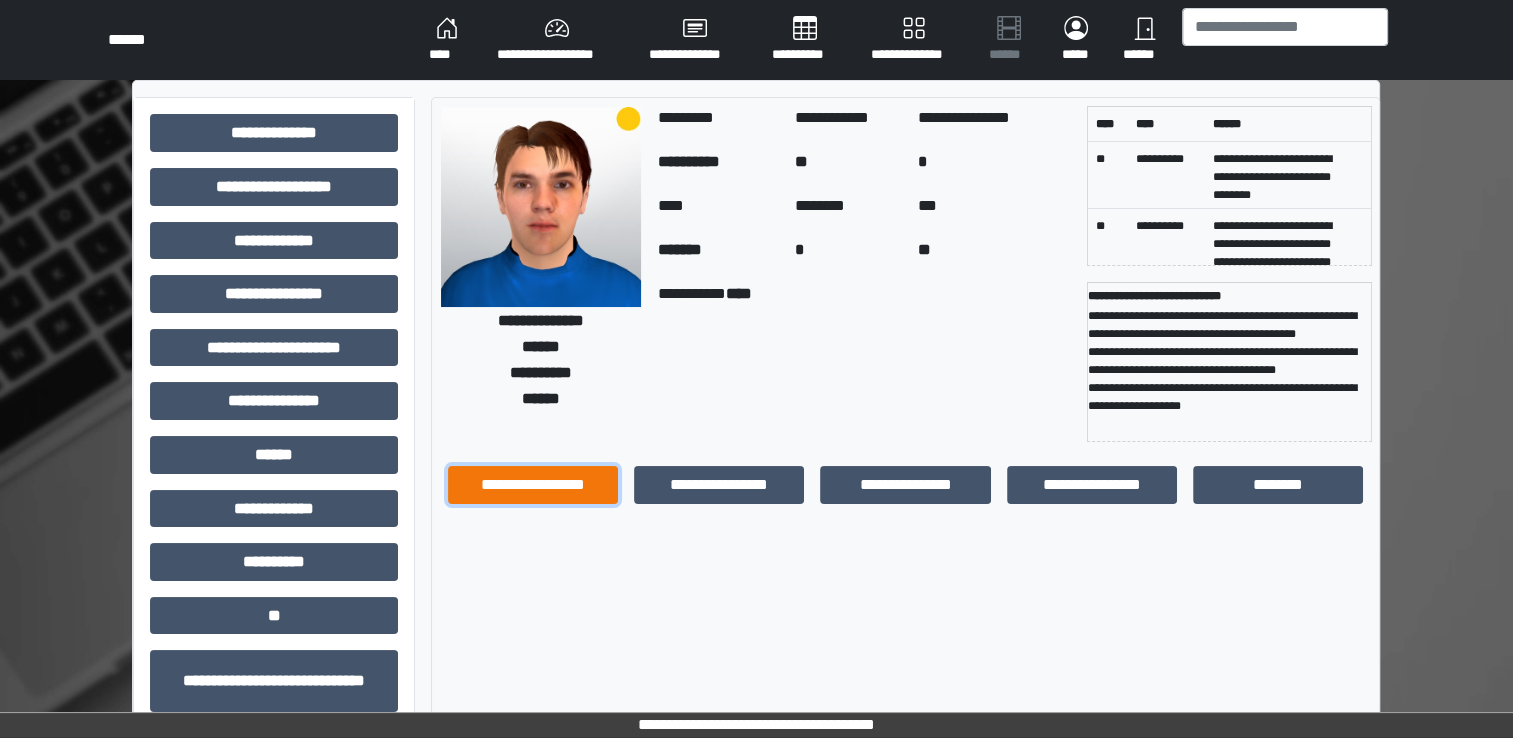 click on "**********" at bounding box center (533, 485) 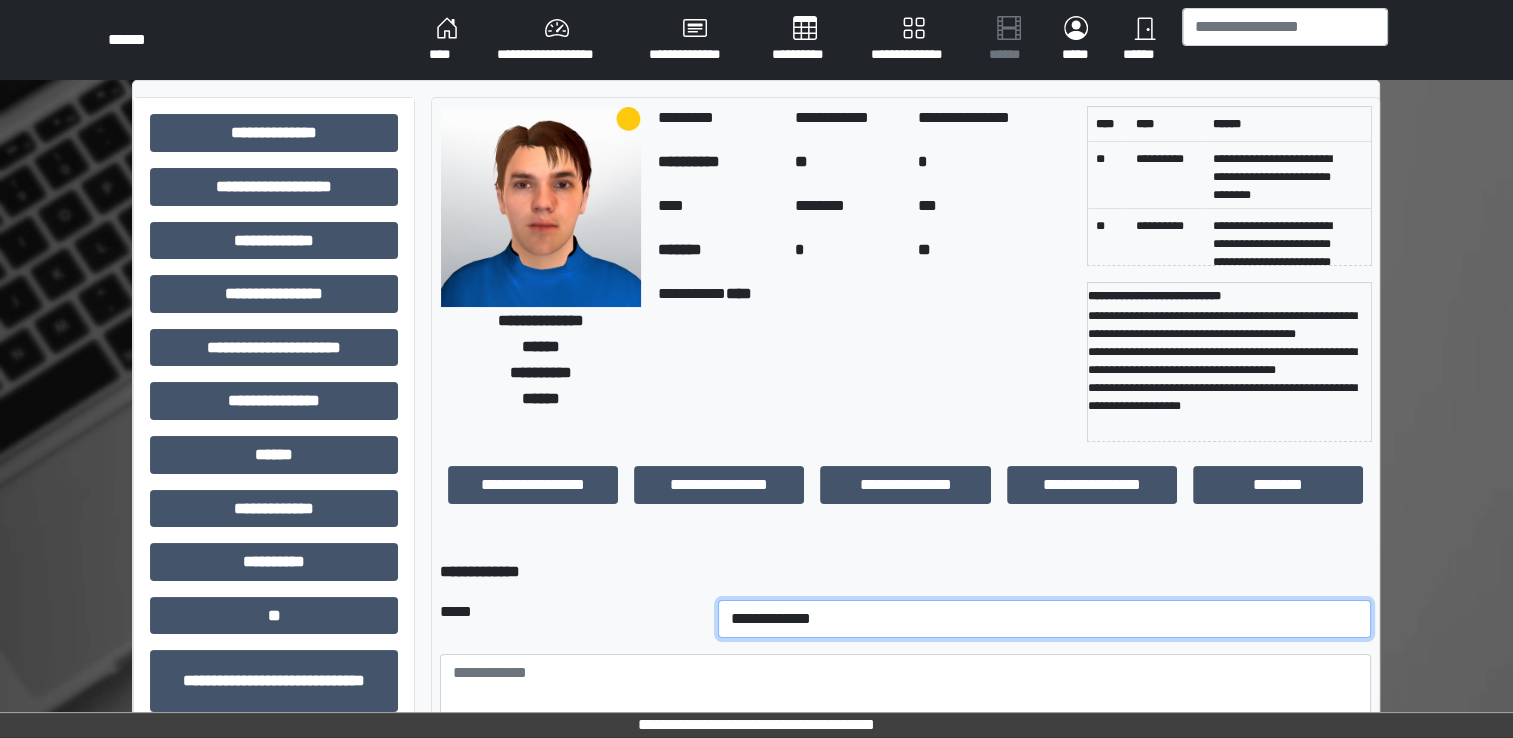 click on "**********" at bounding box center (1045, 619) 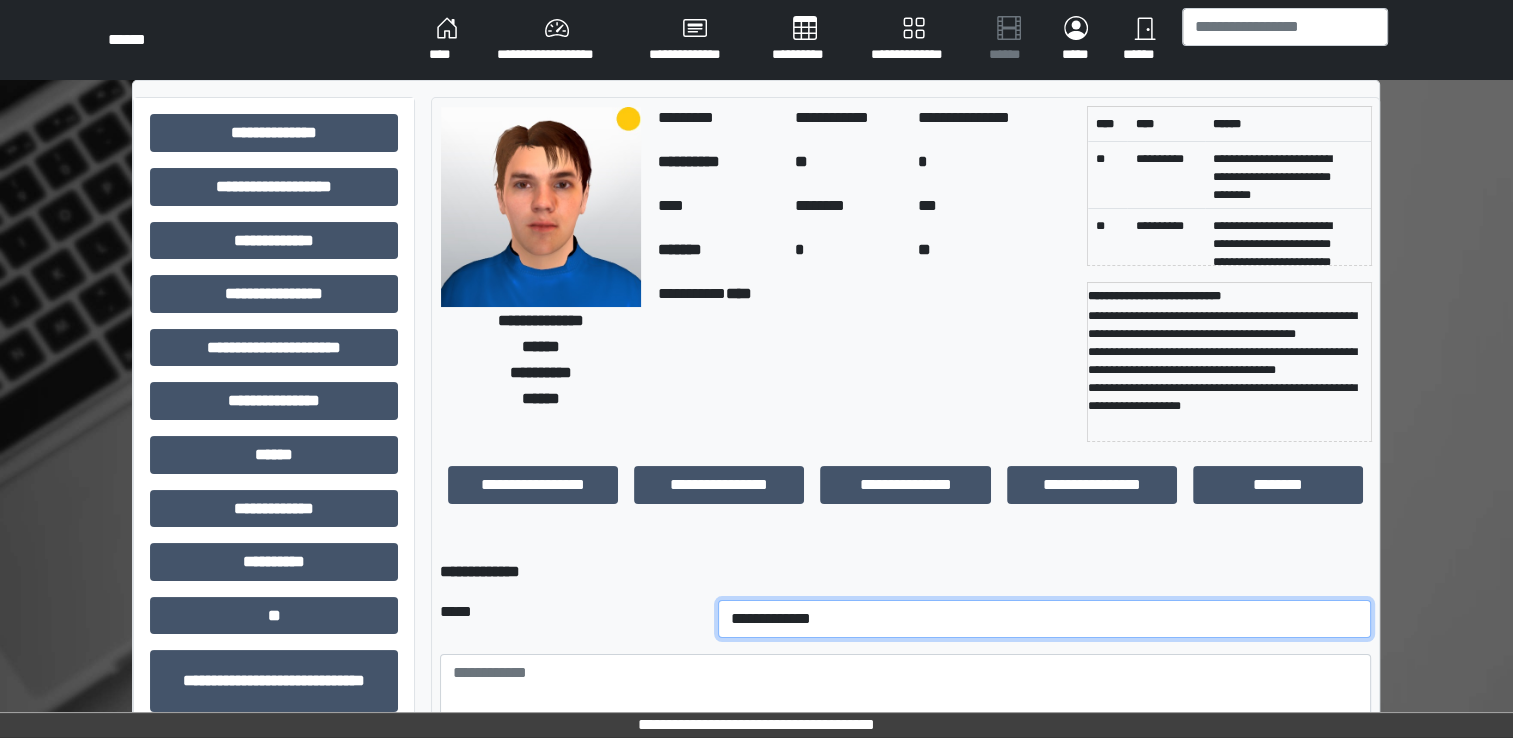 select on "*" 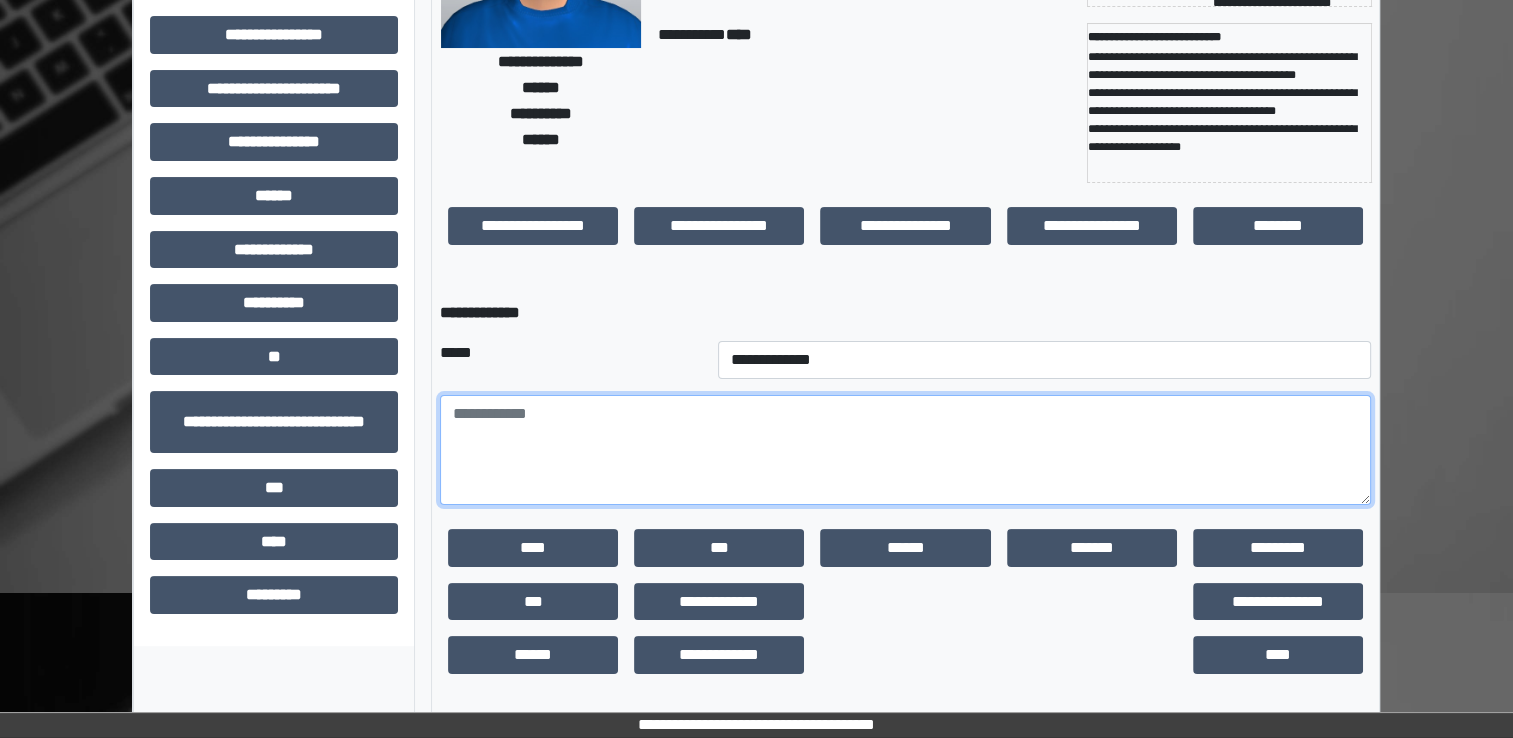click at bounding box center [905, 450] 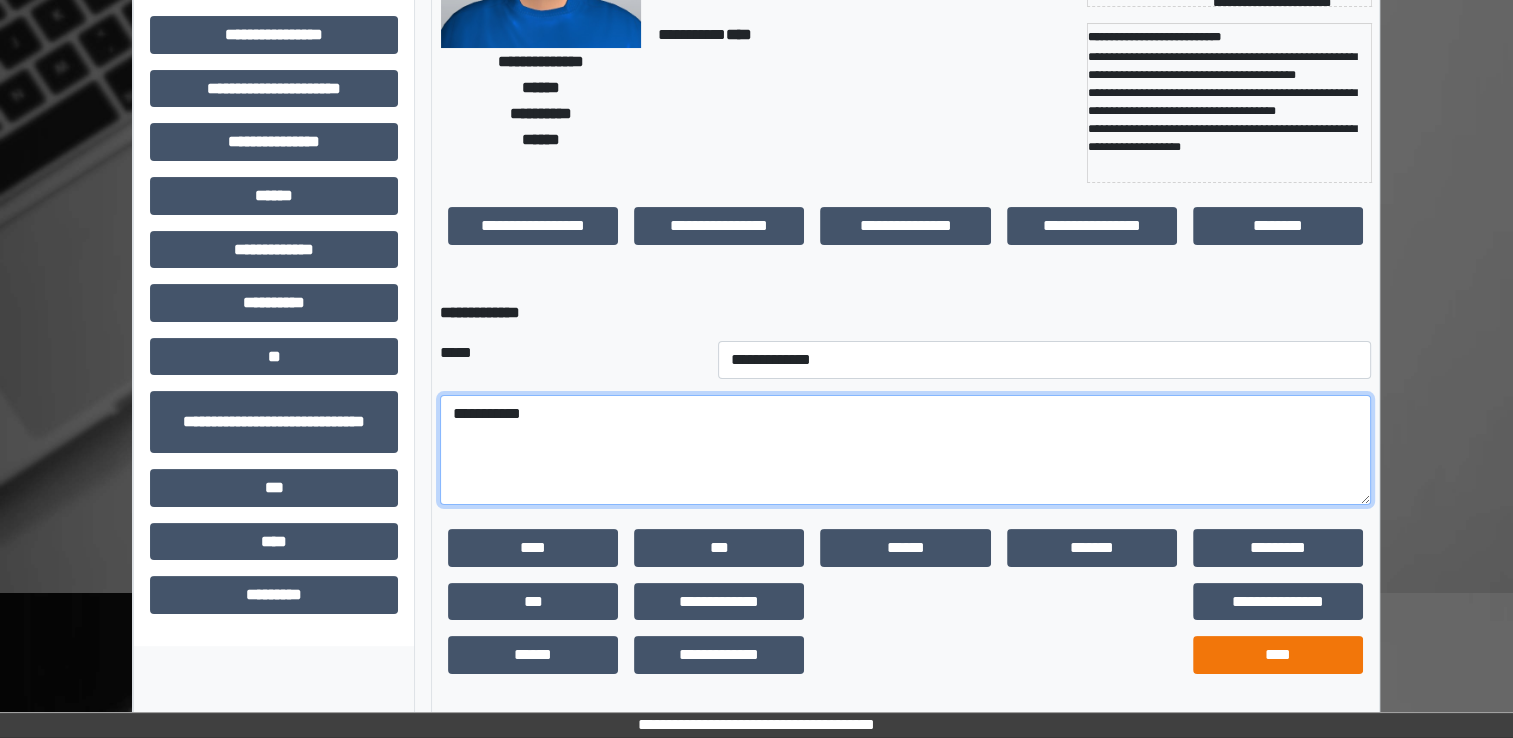 type on "**********" 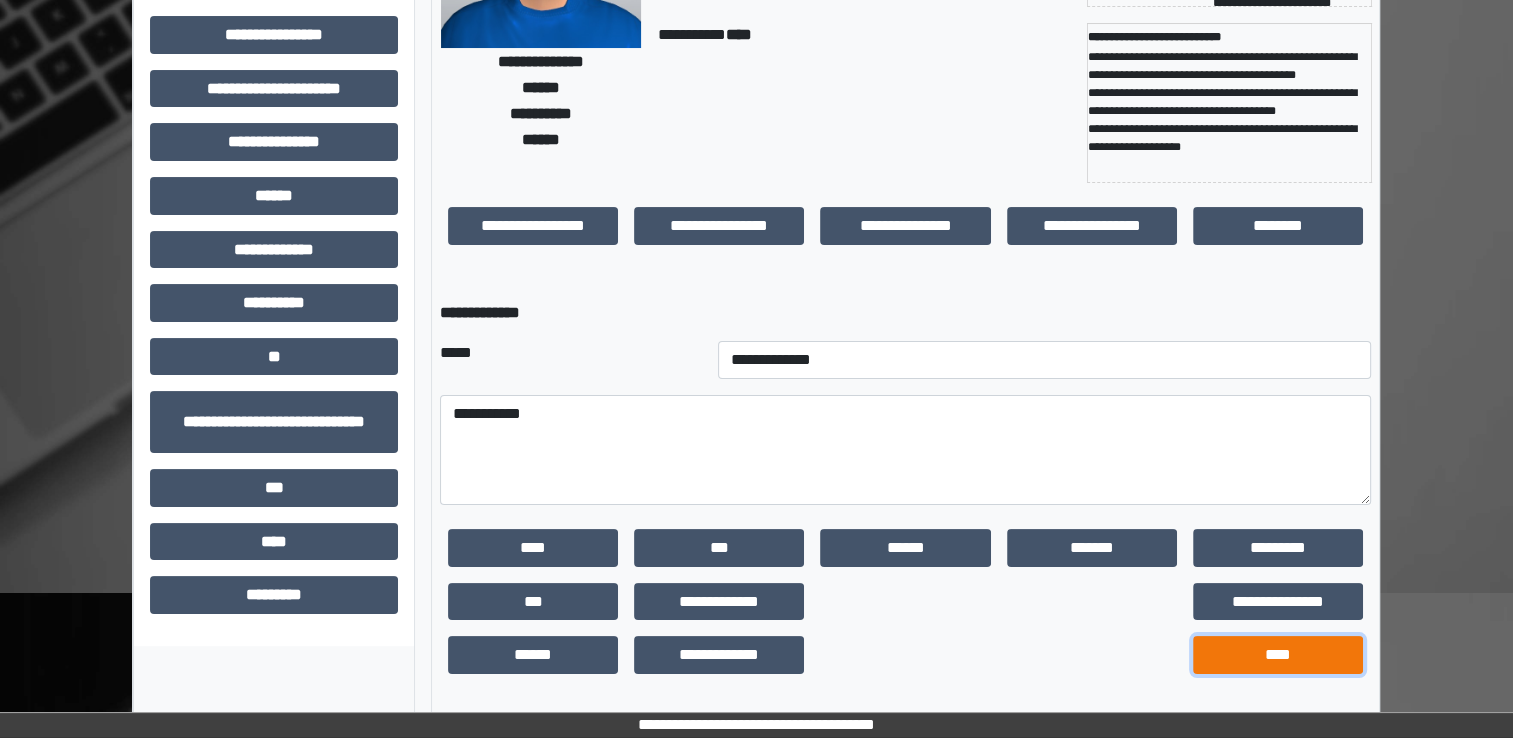 click on "****" at bounding box center [1278, 655] 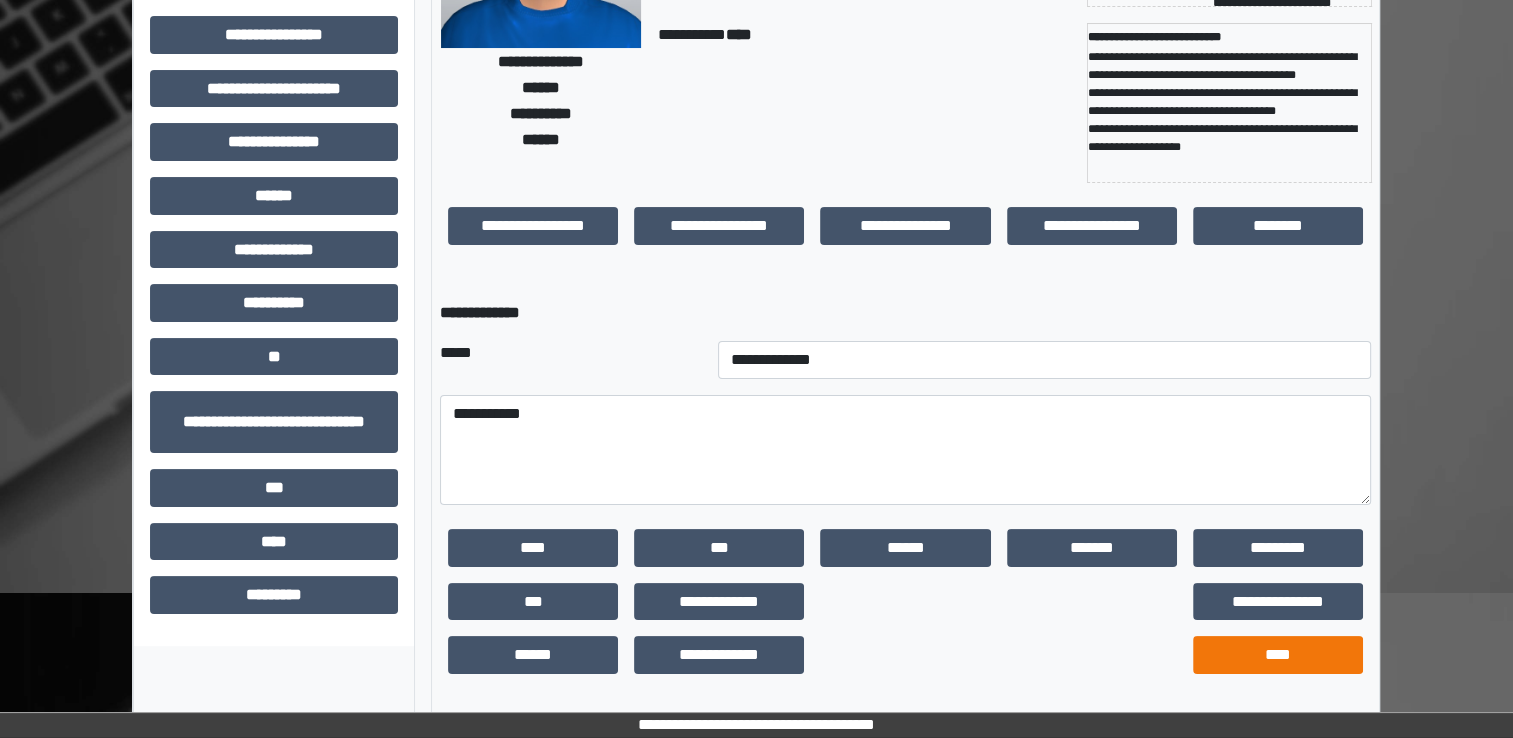 scroll, scrollTop: 184, scrollLeft: 0, axis: vertical 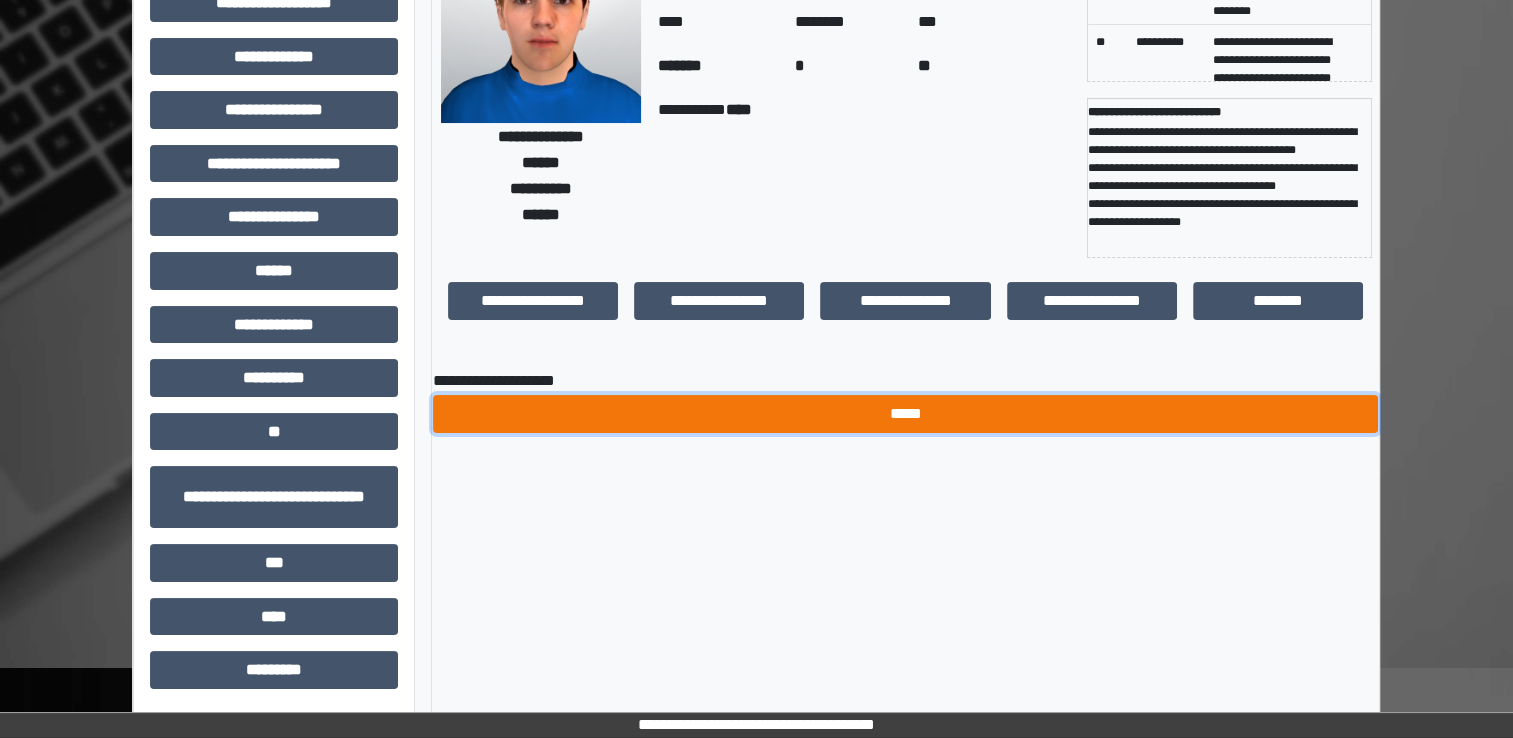 click on "*****" at bounding box center [905, 414] 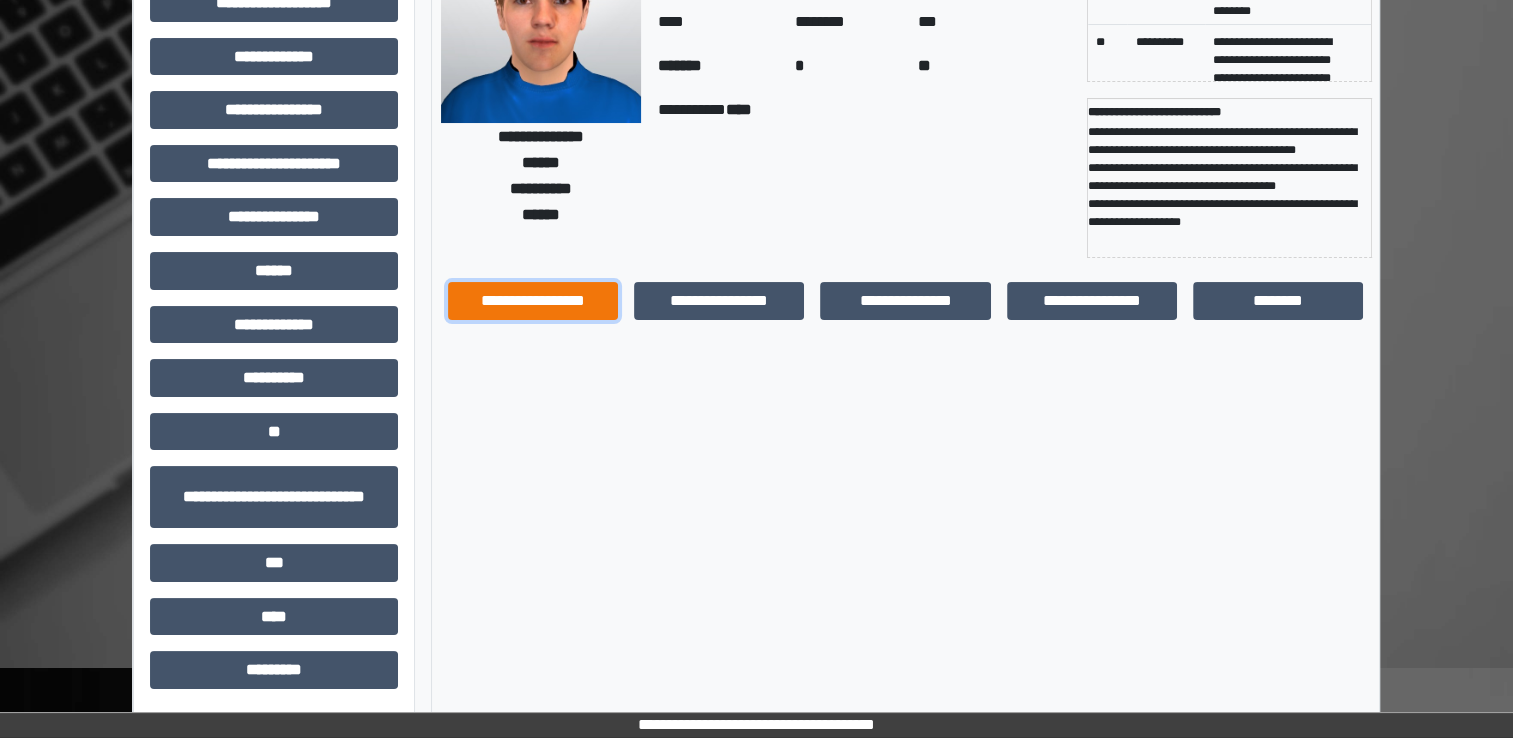 click on "**********" at bounding box center (533, 301) 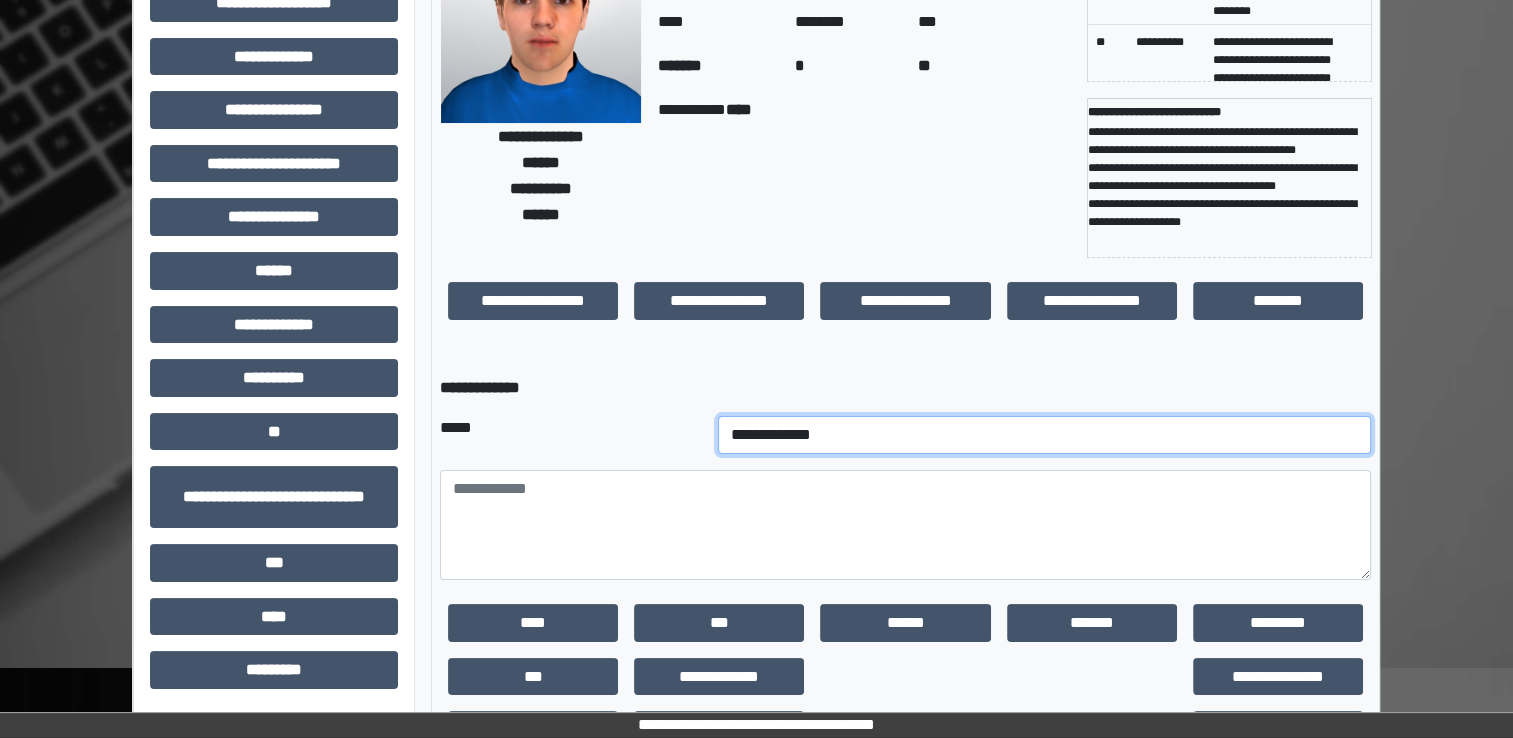 click on "**********" at bounding box center [1045, 435] 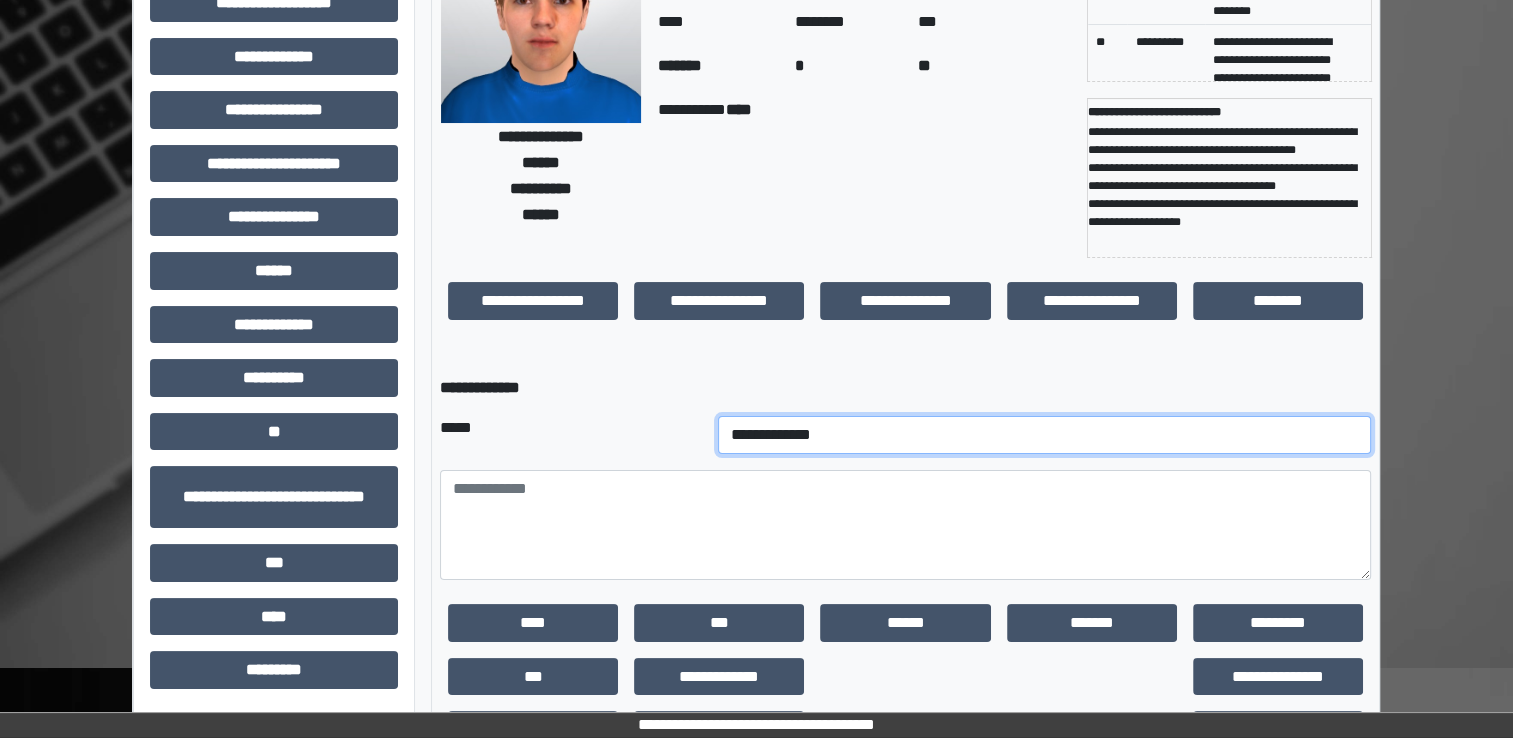 select on "*" 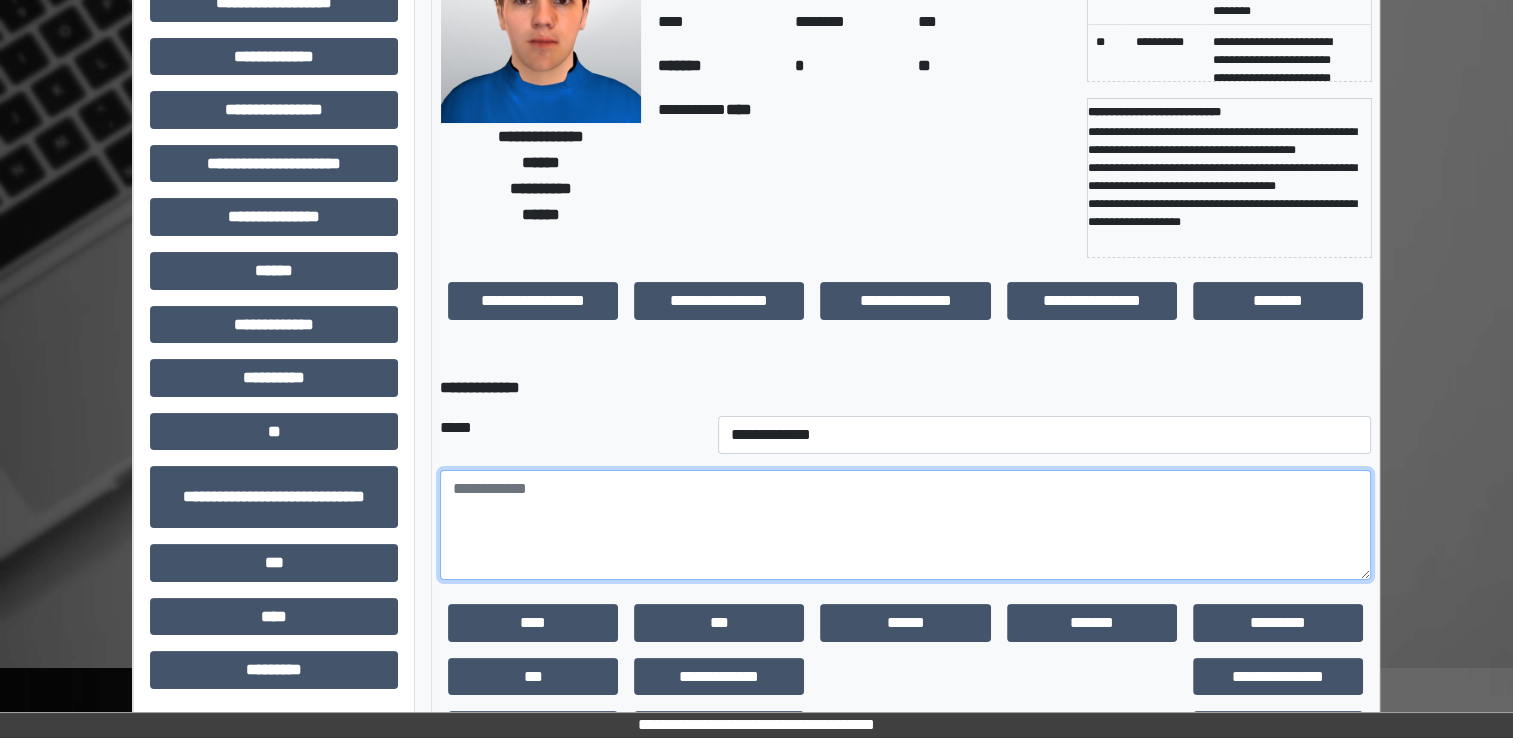 click at bounding box center (905, 525) 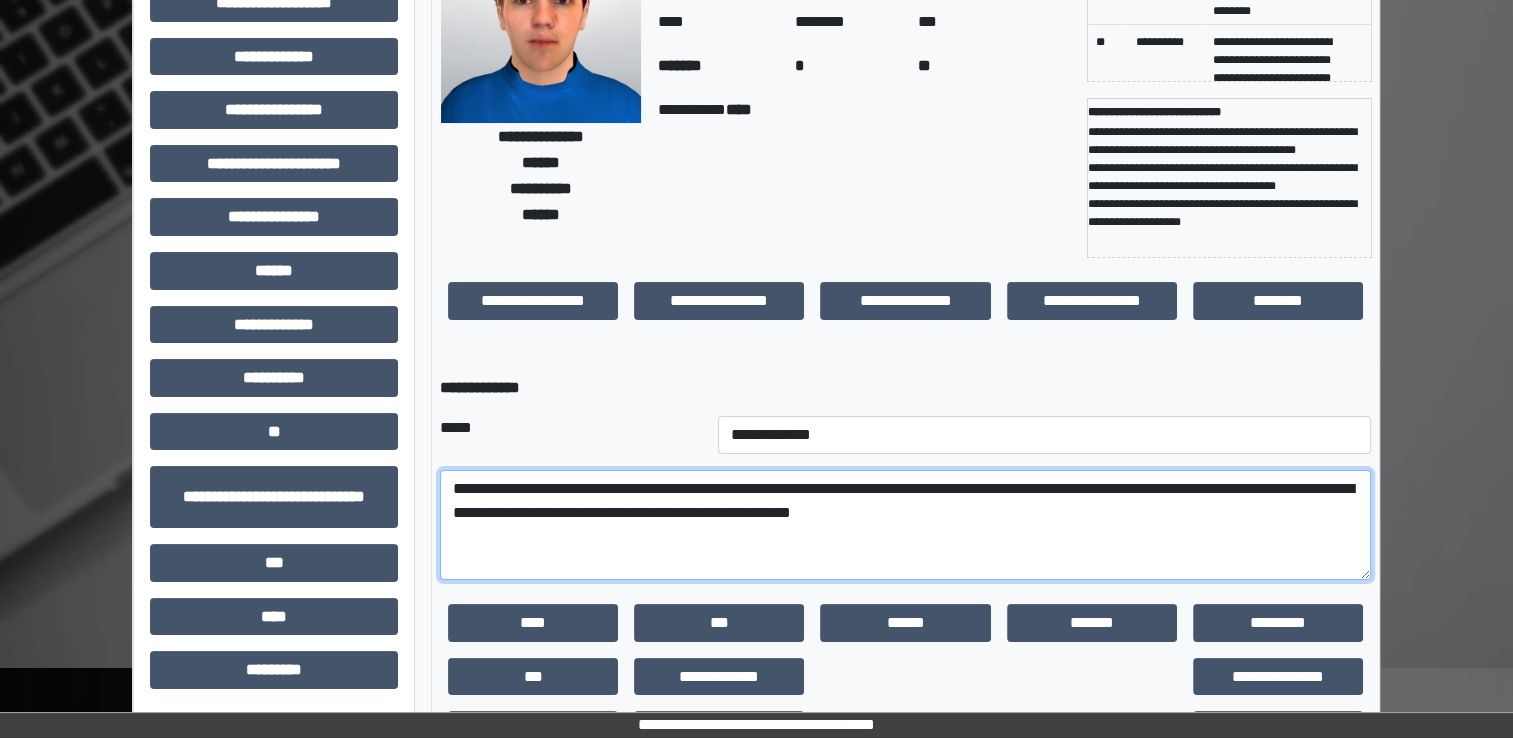 click on "**********" at bounding box center [905, 525] 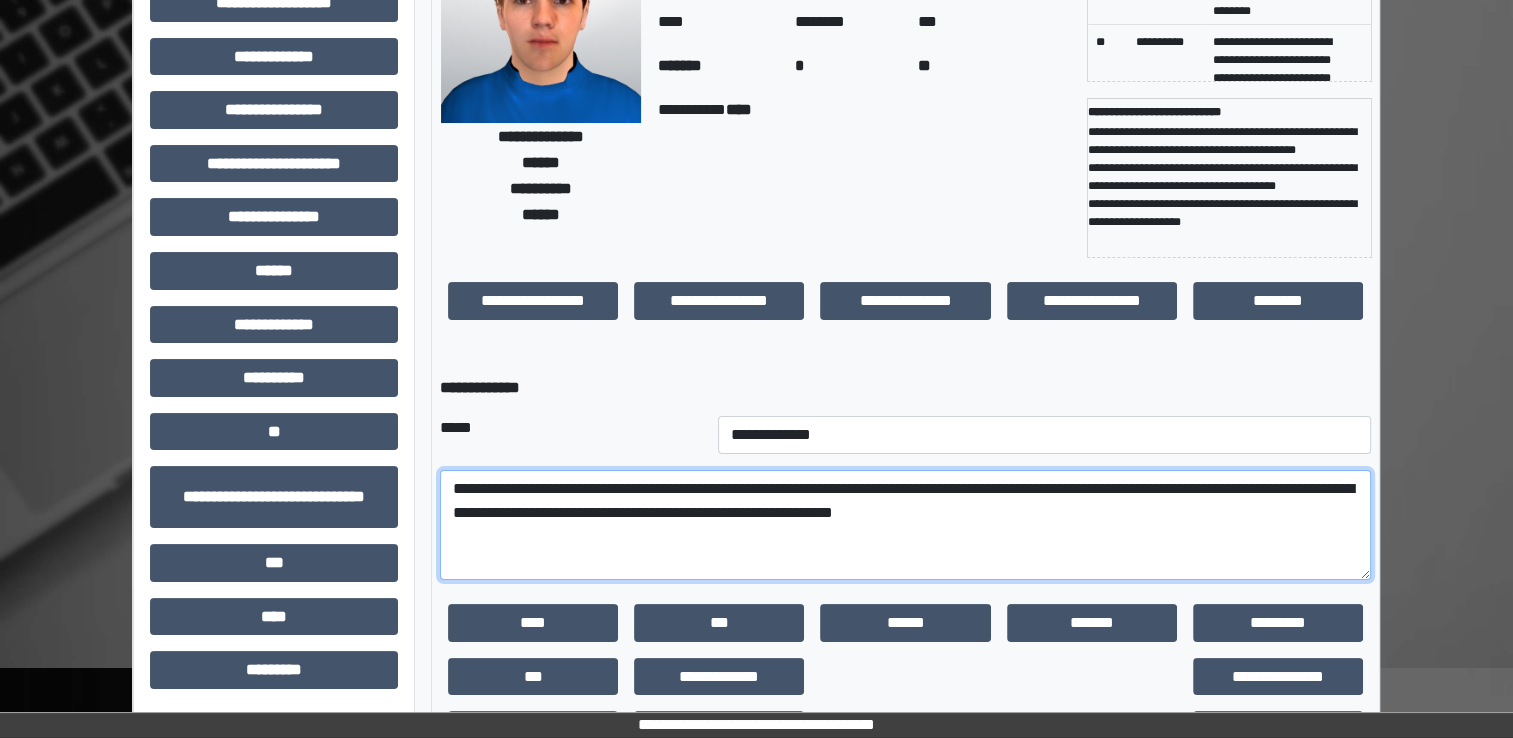 click on "**********" at bounding box center [905, 525] 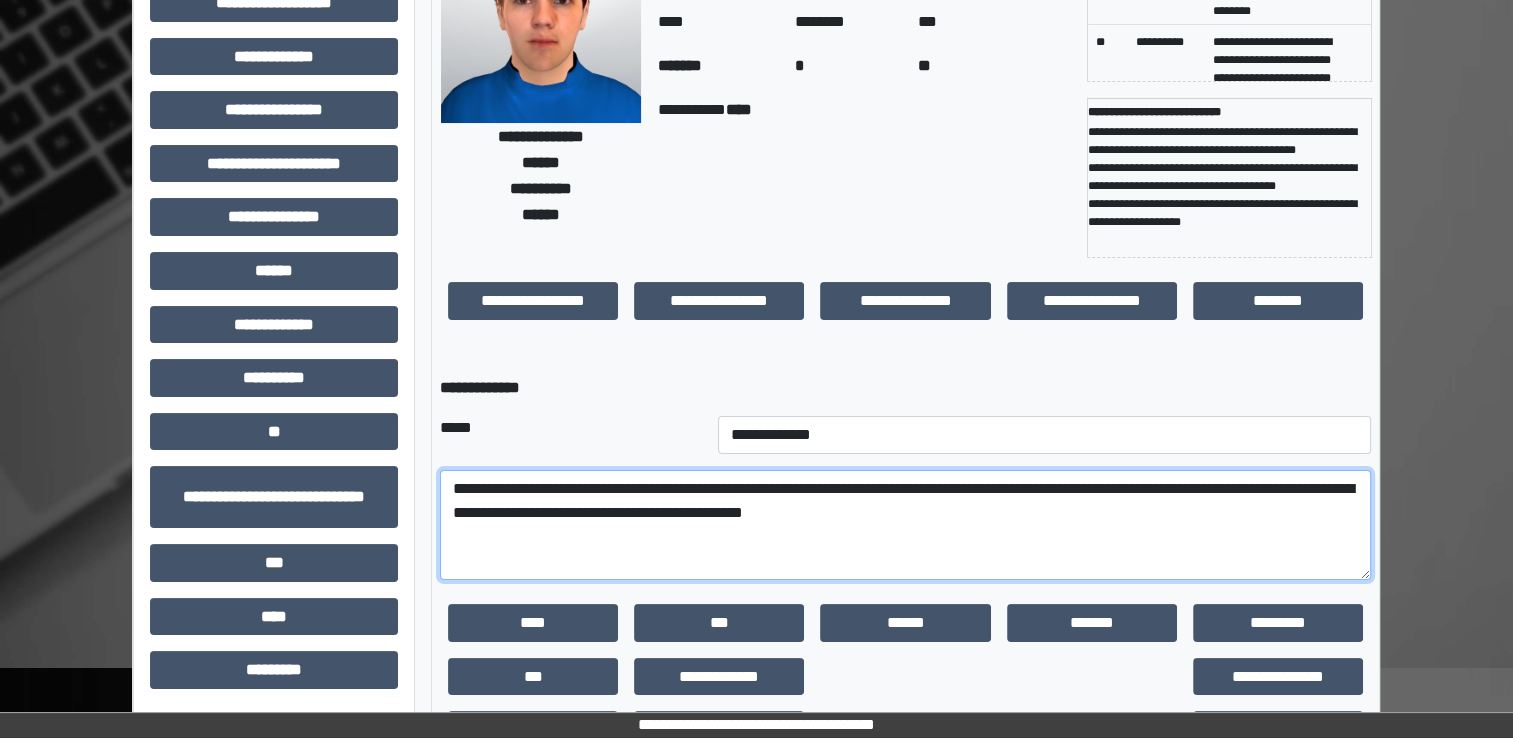 click on "**********" at bounding box center [905, 525] 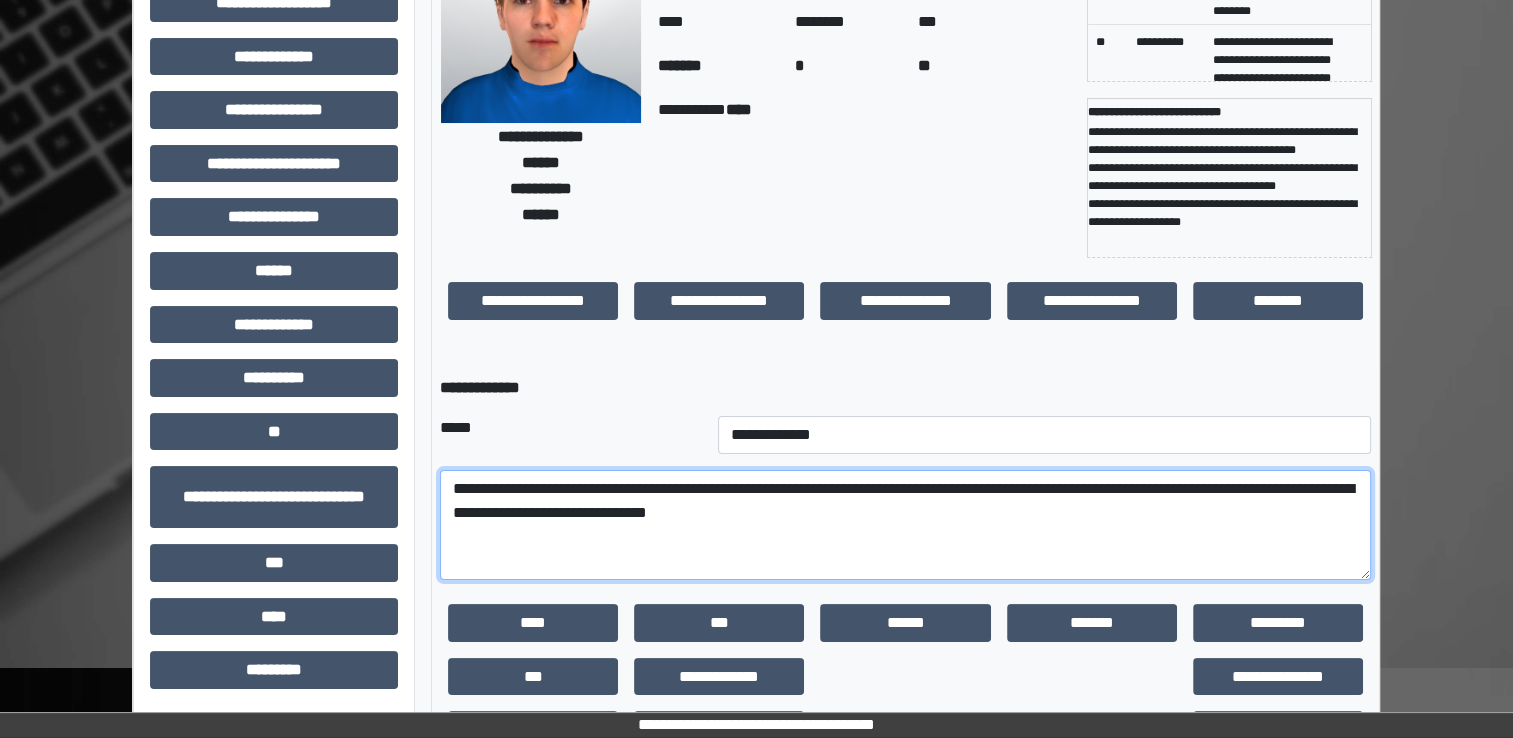 click on "**********" at bounding box center [905, 525] 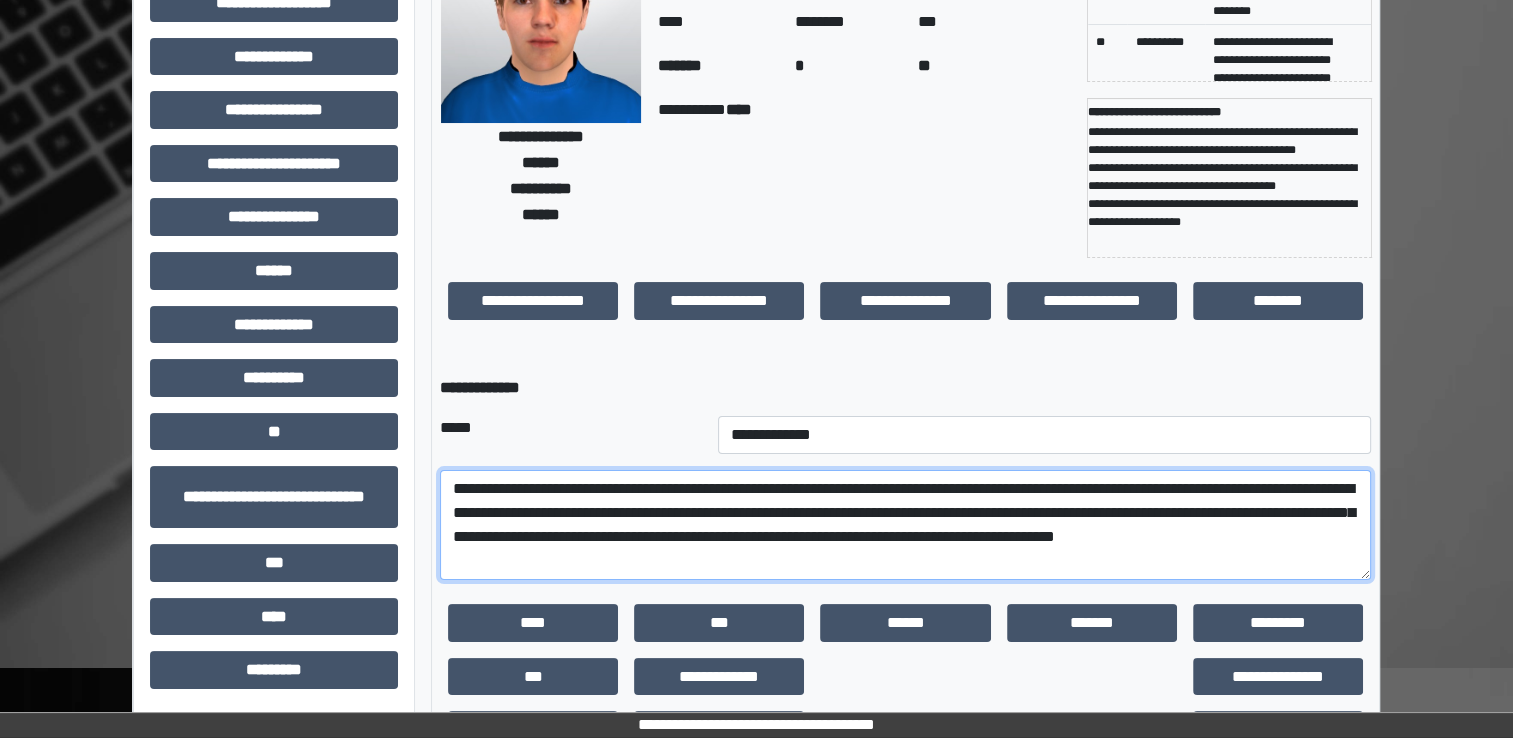 click on "**********" at bounding box center (905, 525) 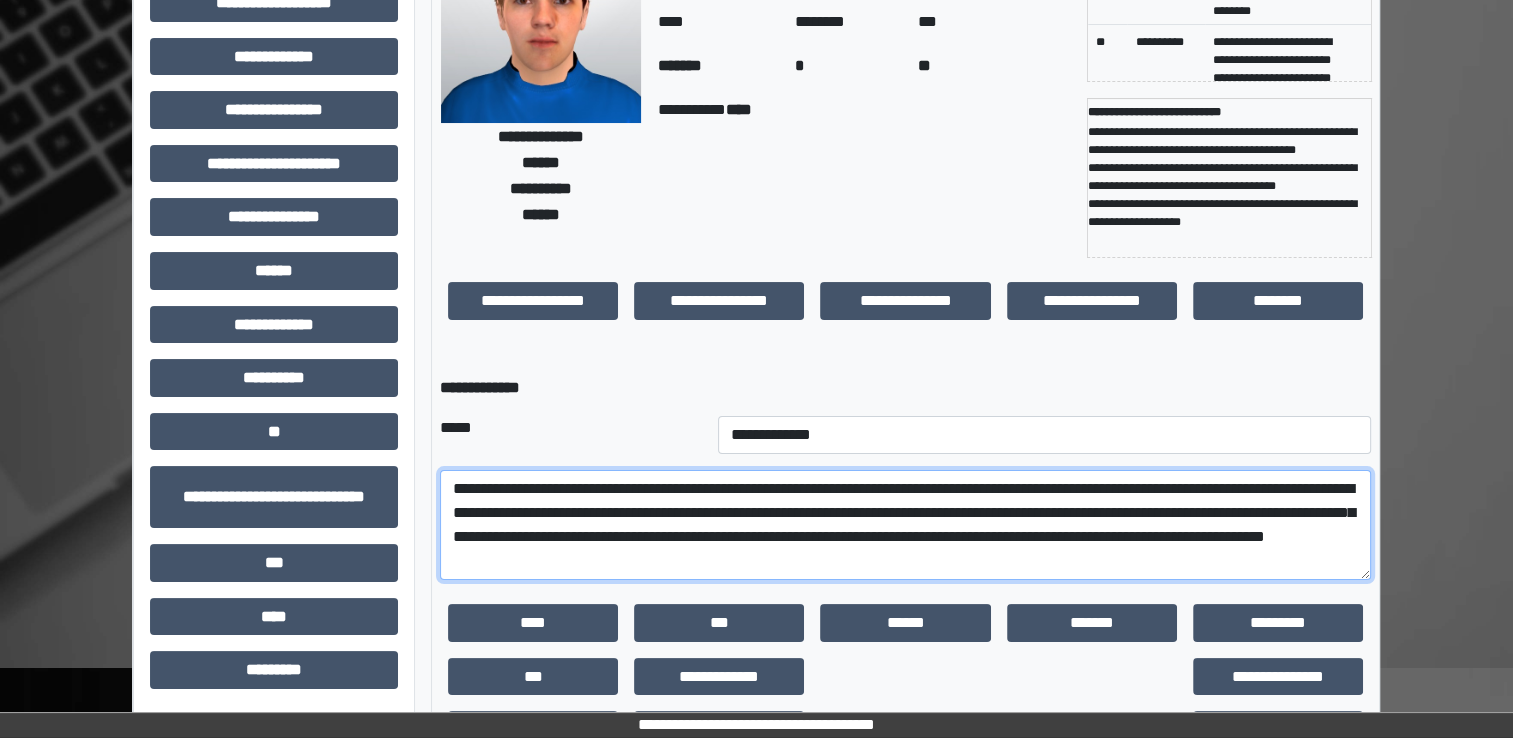 click on "**********" at bounding box center [905, 525] 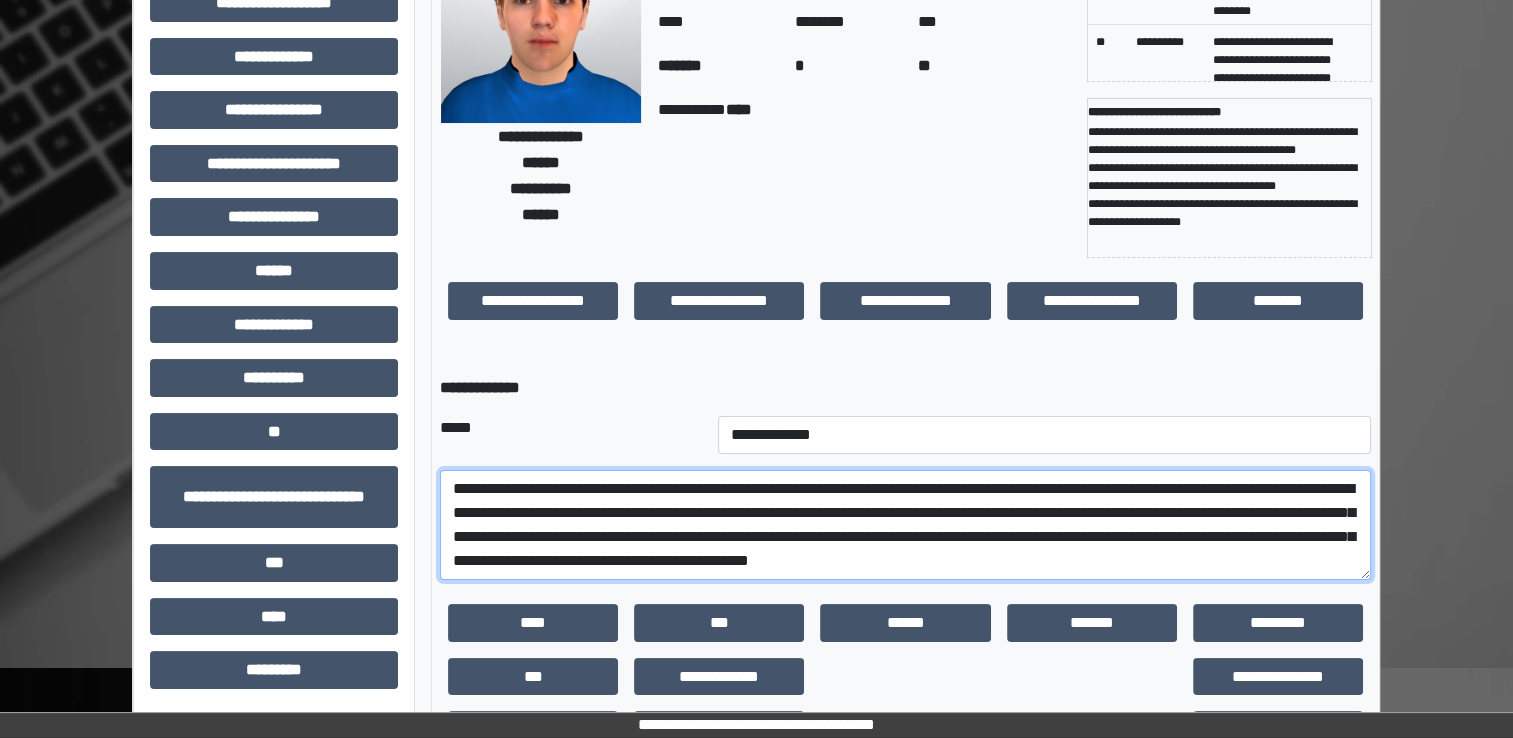 scroll, scrollTop: 16, scrollLeft: 0, axis: vertical 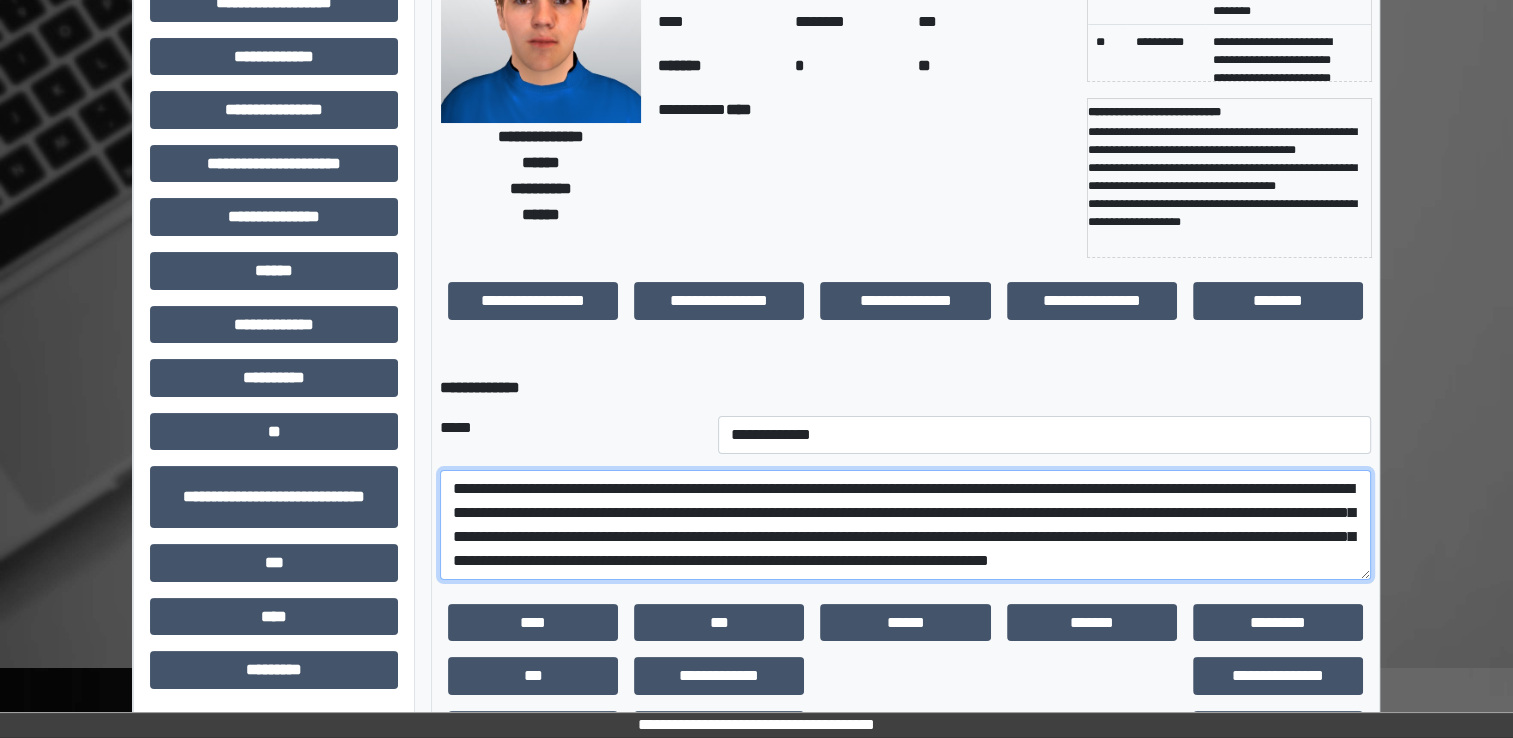 click on "**********" at bounding box center (905, 525) 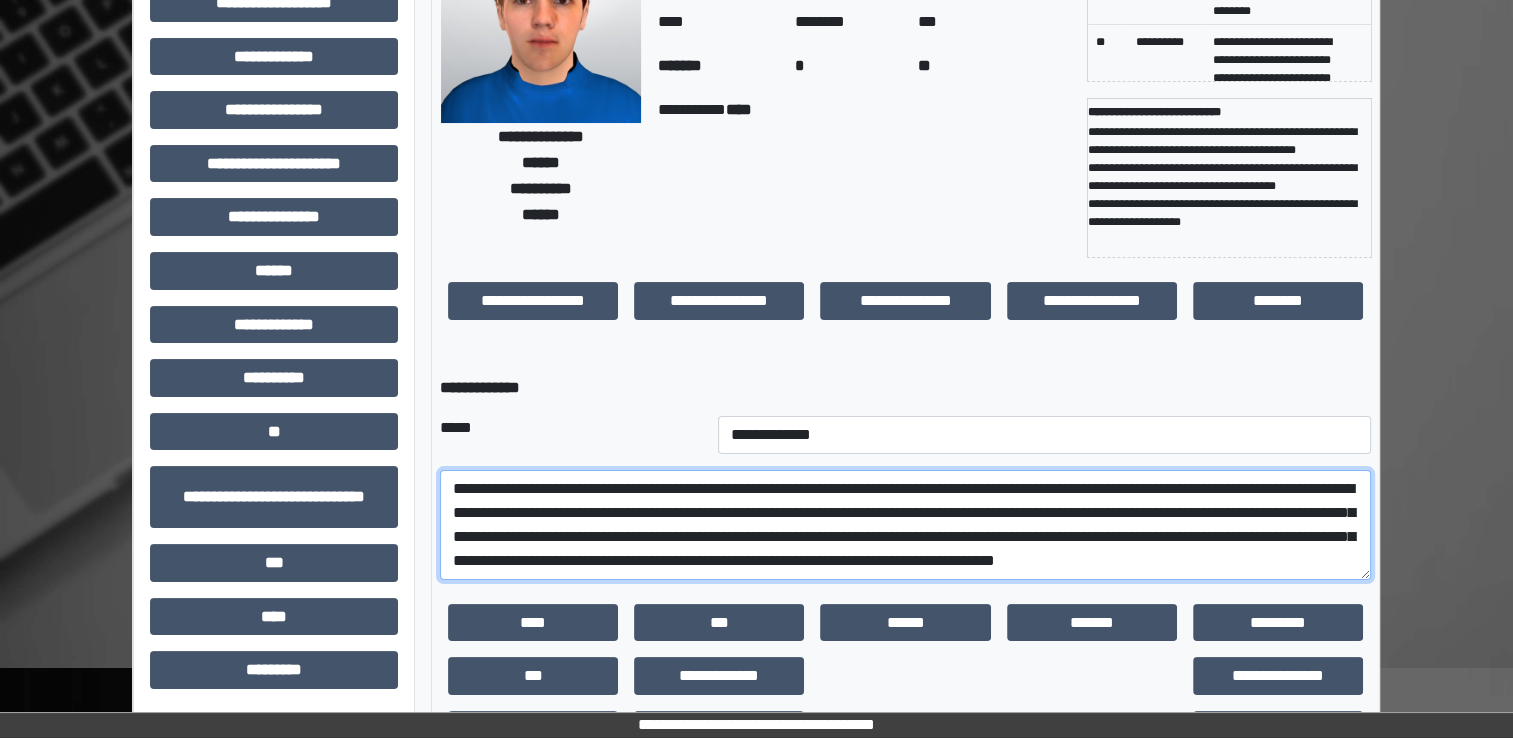 scroll, scrollTop: 24, scrollLeft: 0, axis: vertical 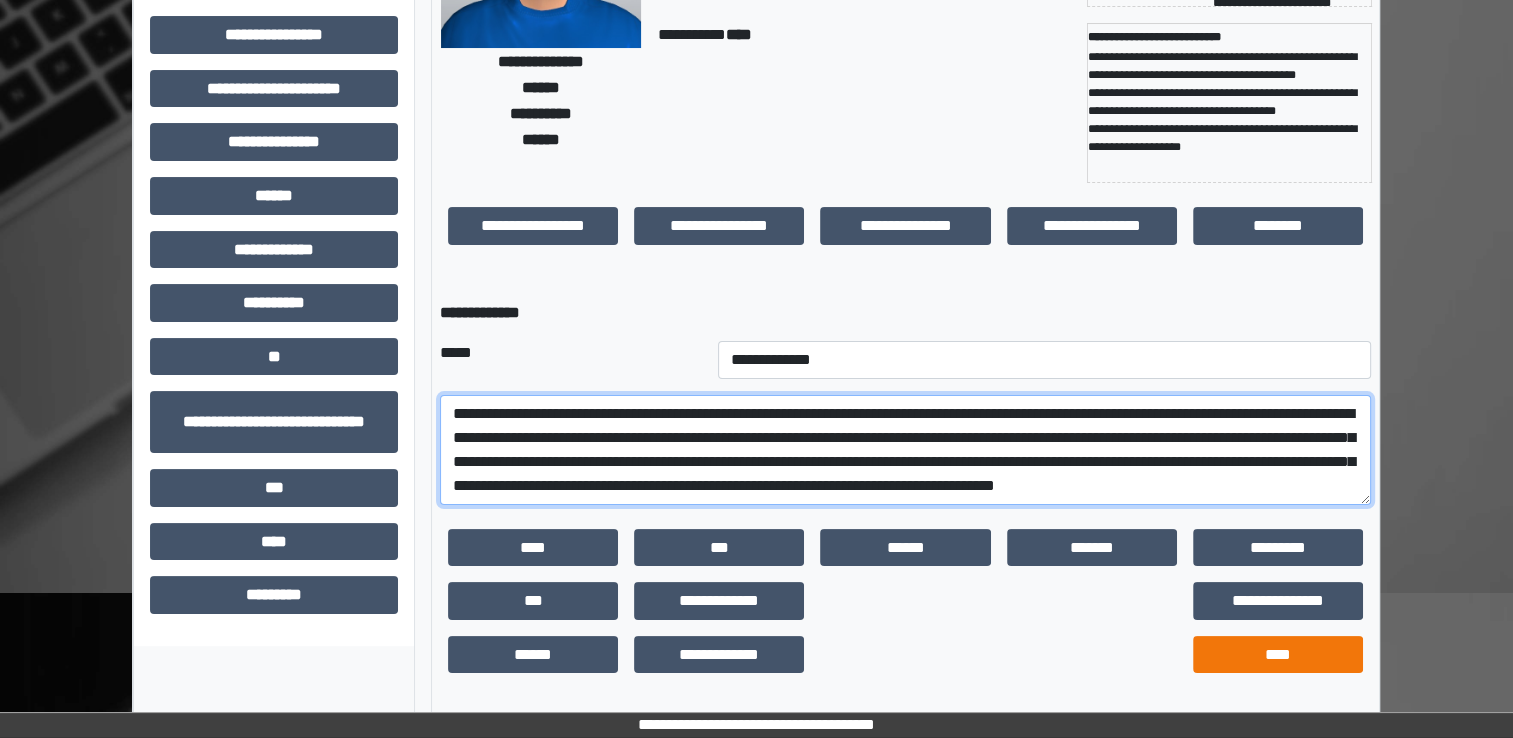 type on "**********" 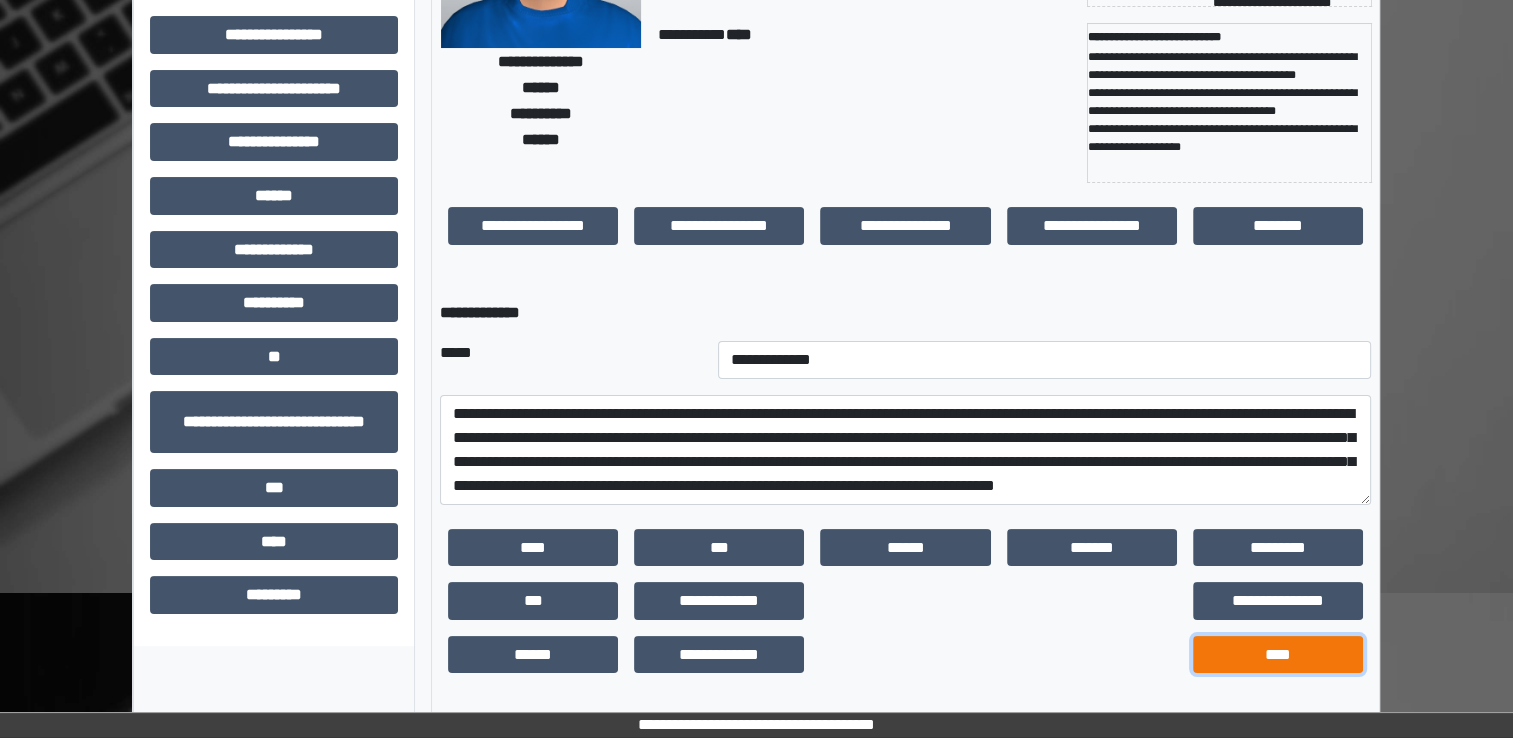 click on "****" at bounding box center (1278, 655) 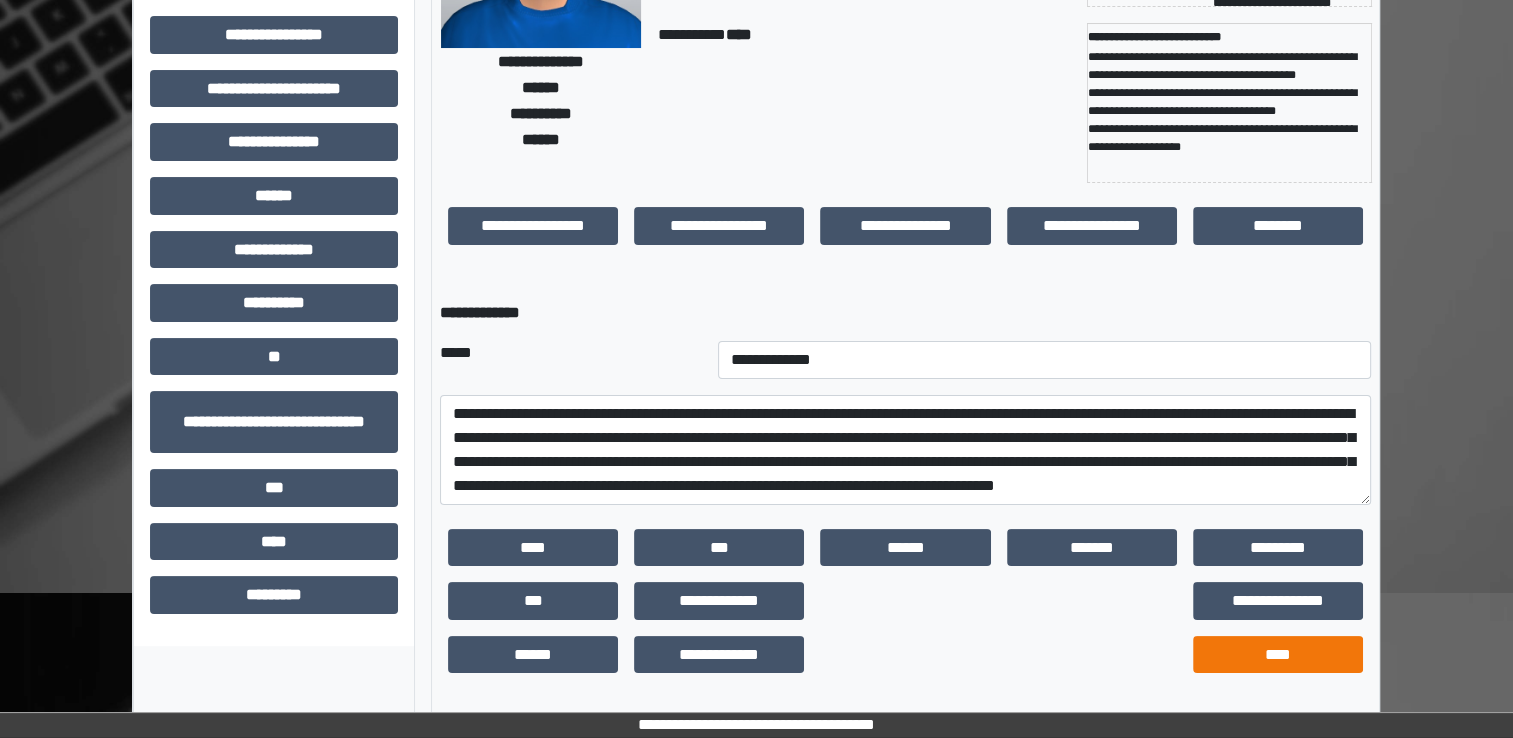 scroll, scrollTop: 184, scrollLeft: 0, axis: vertical 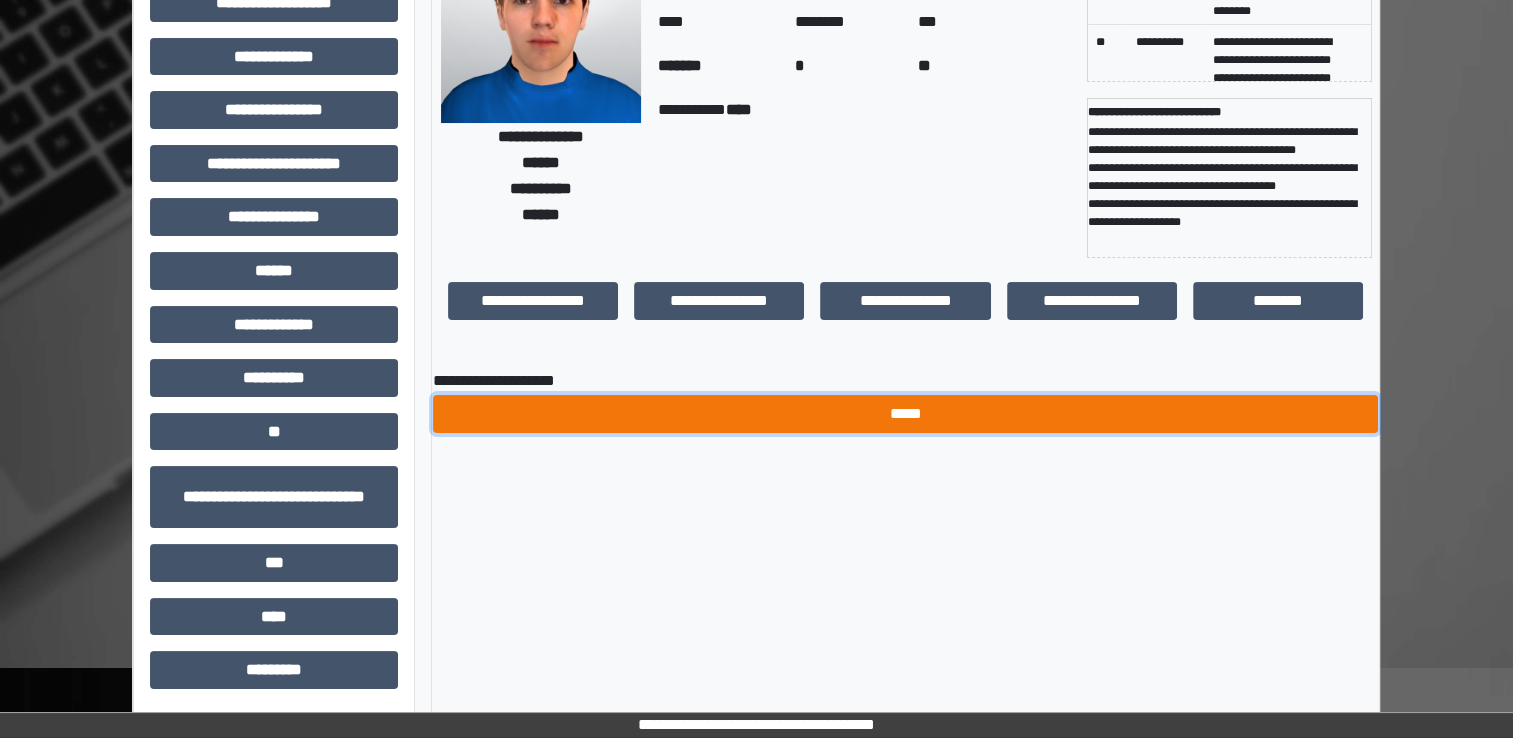 click on "*****" at bounding box center [905, 414] 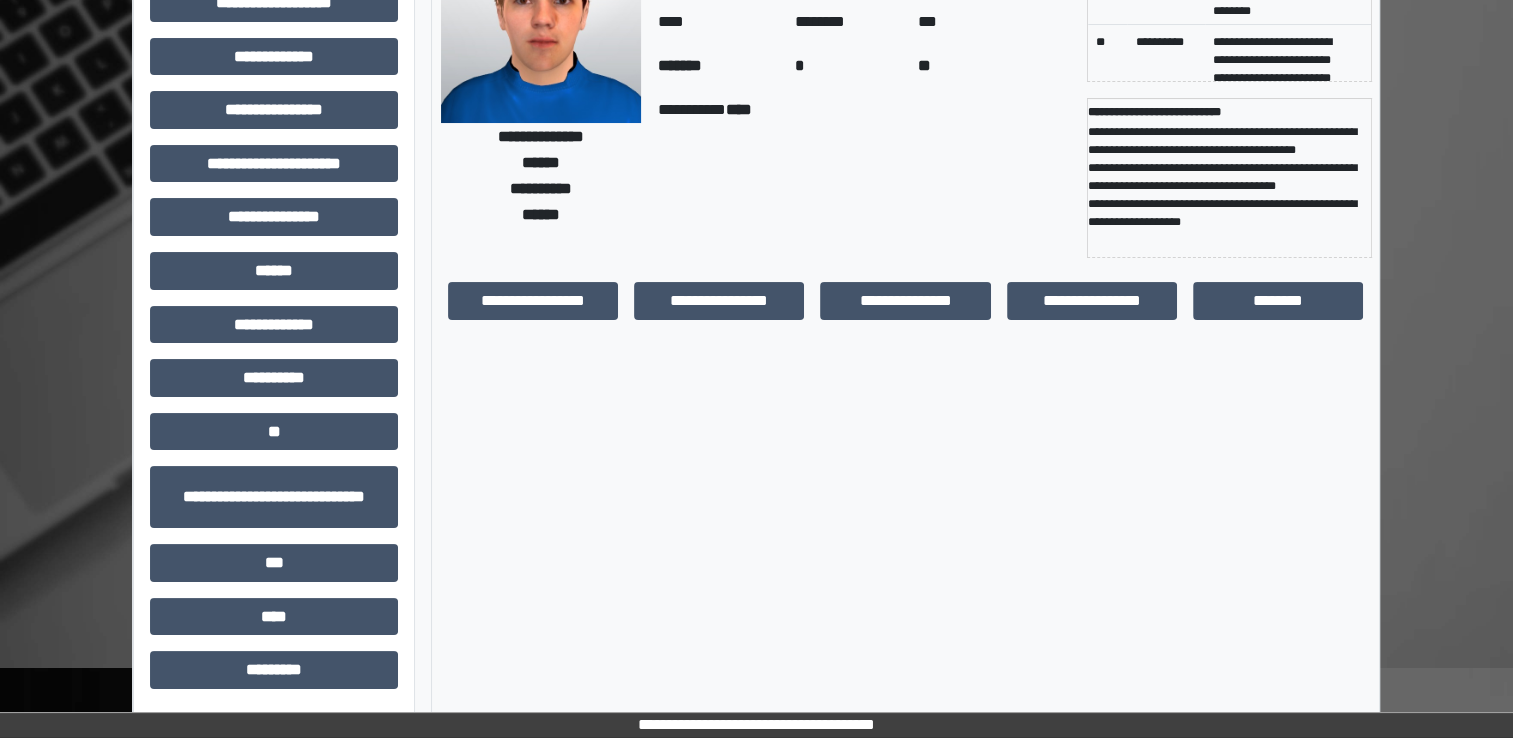 scroll, scrollTop: 0, scrollLeft: 0, axis: both 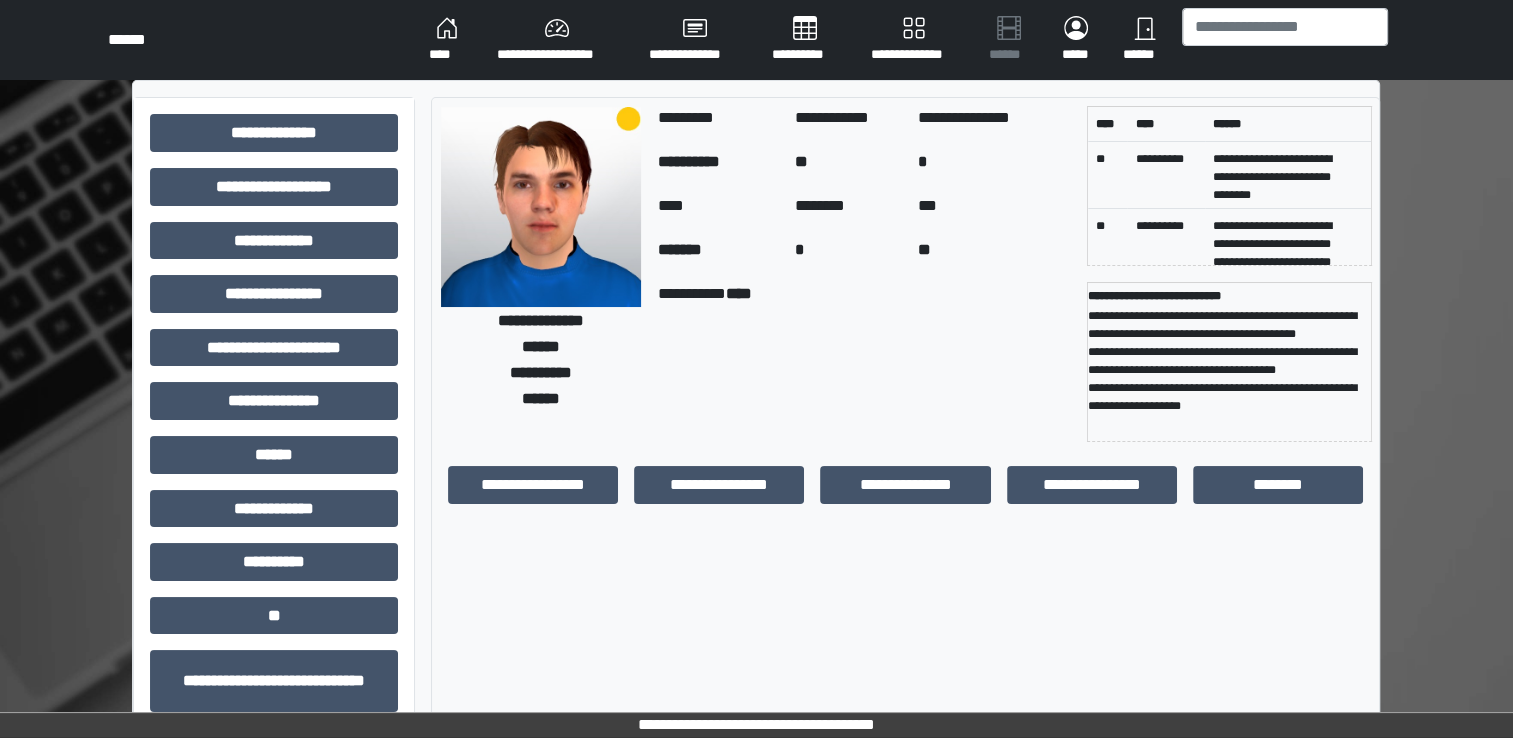 click on "****" at bounding box center [447, 40] 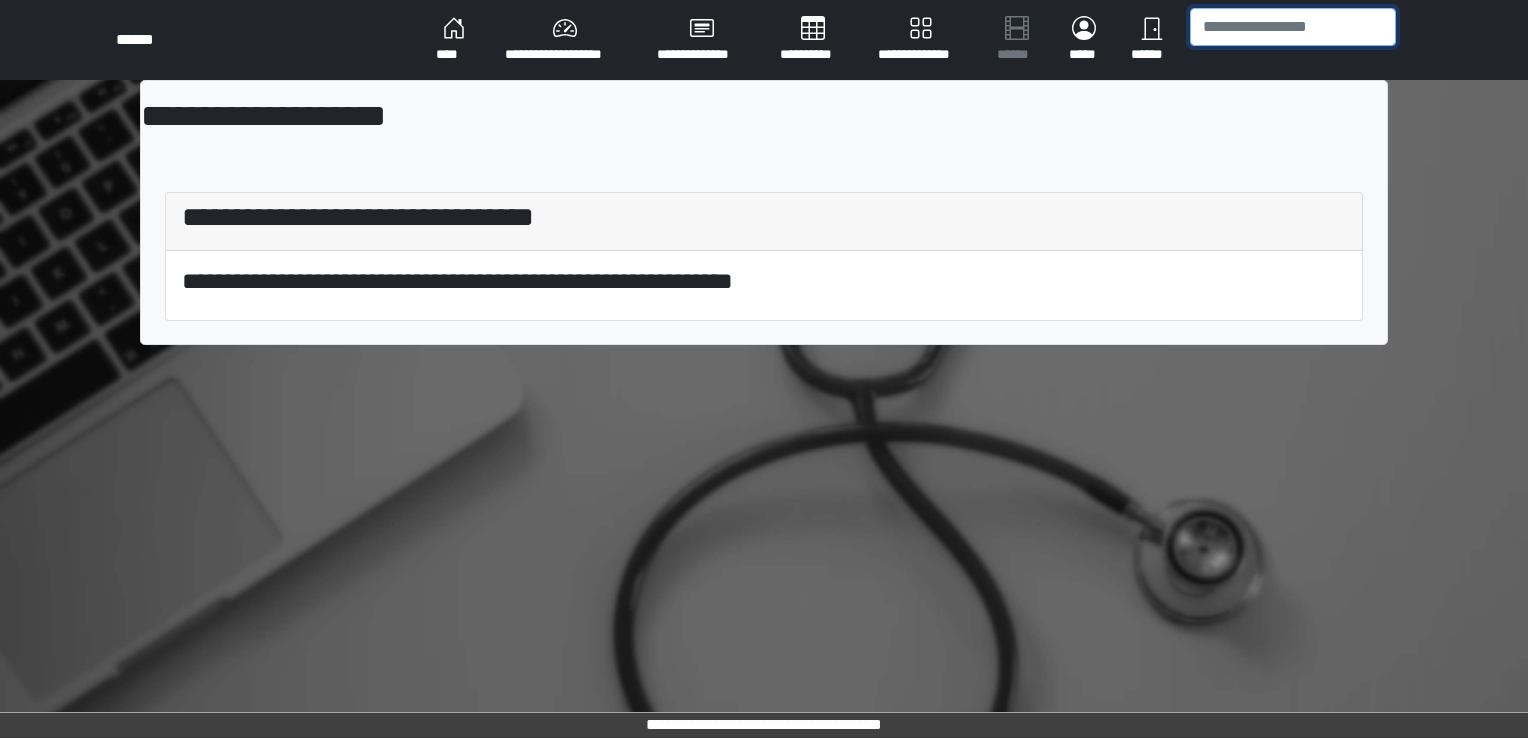 click at bounding box center (1293, 27) 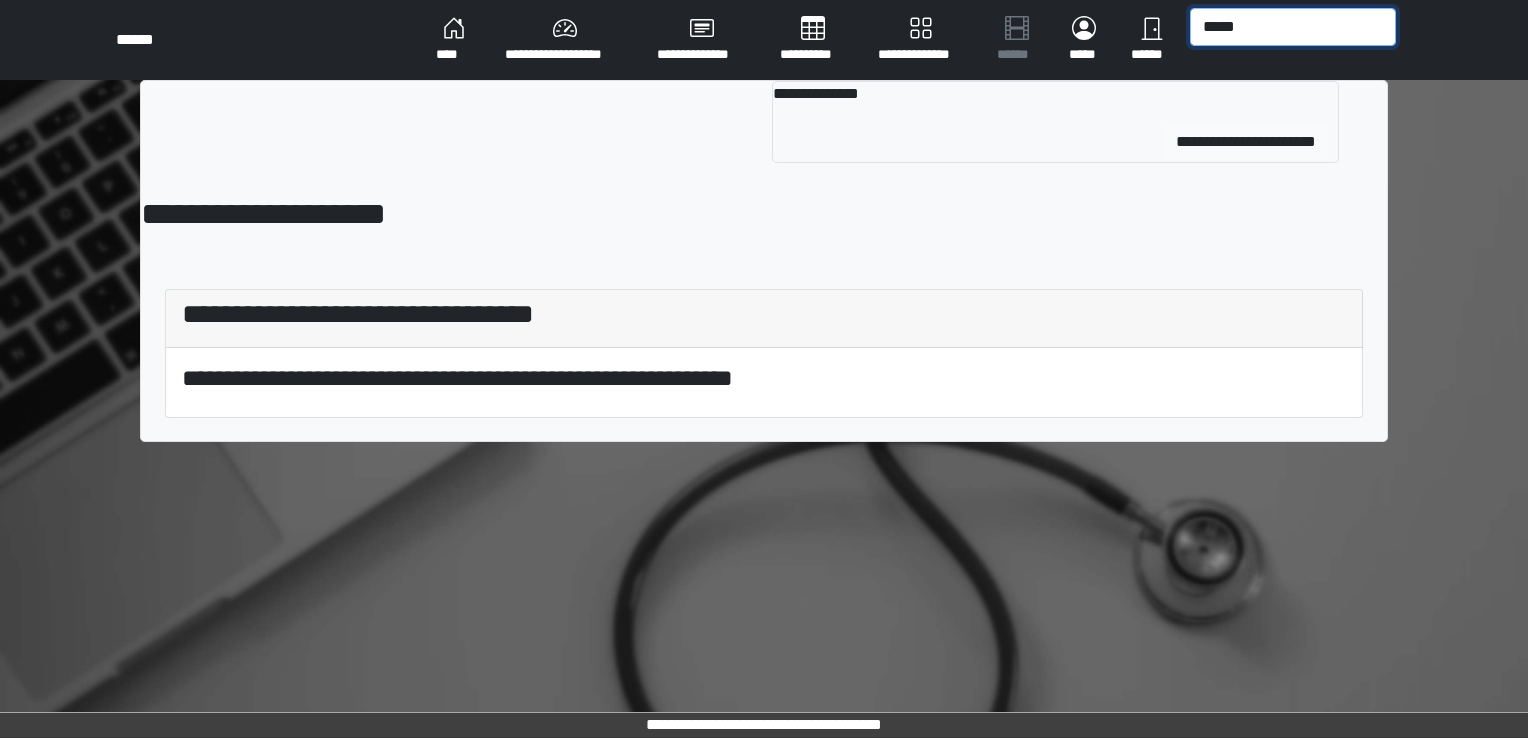 type on "*****" 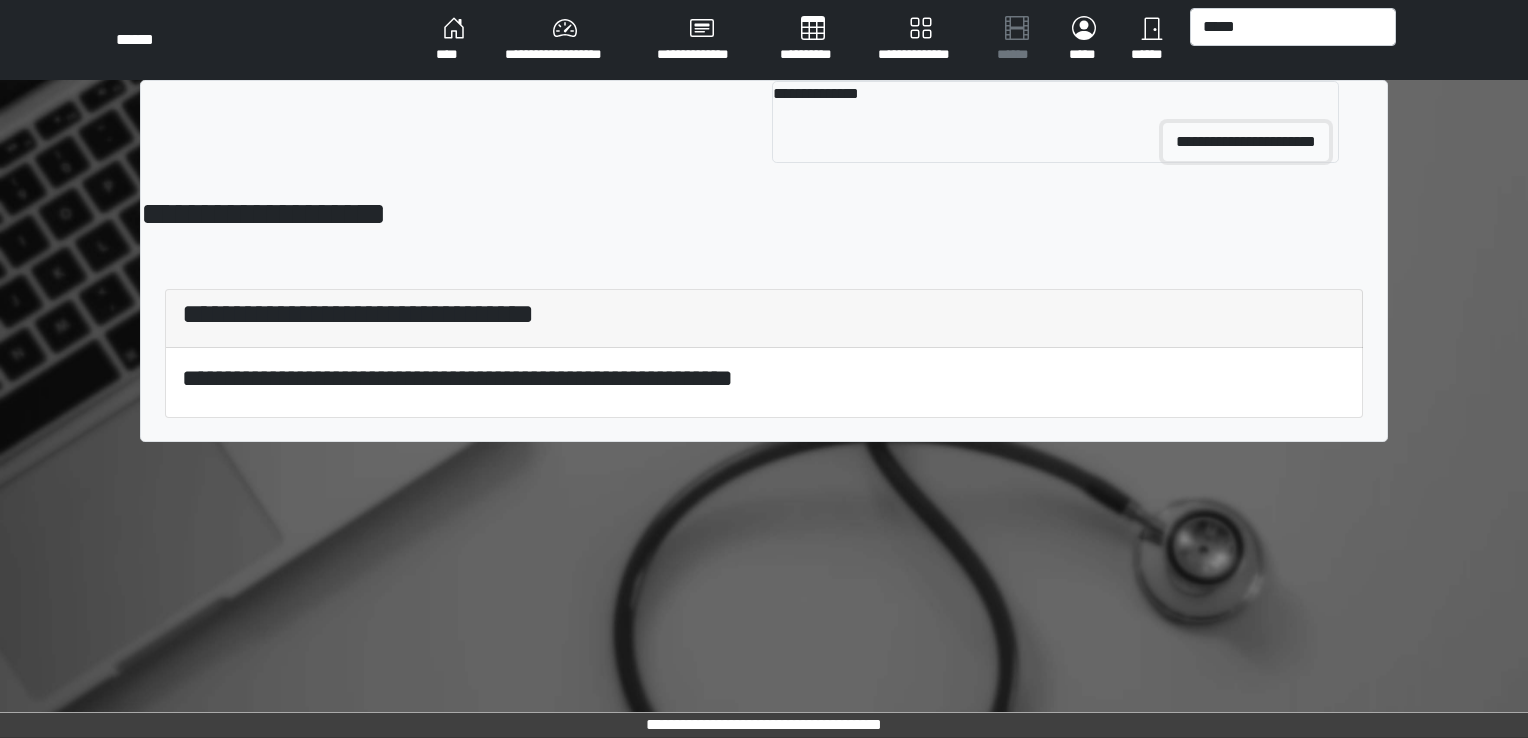 click on "**********" at bounding box center (1246, 142) 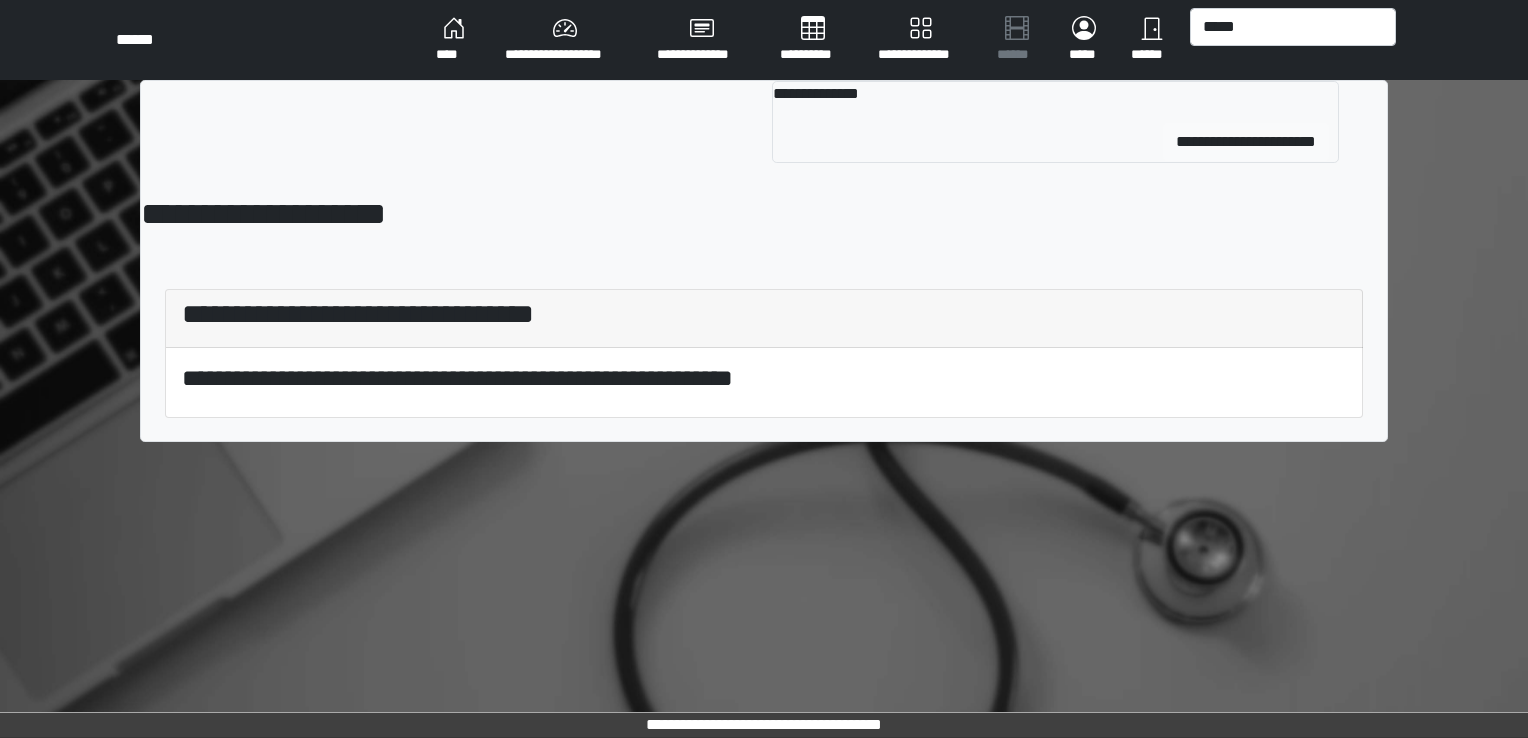 type 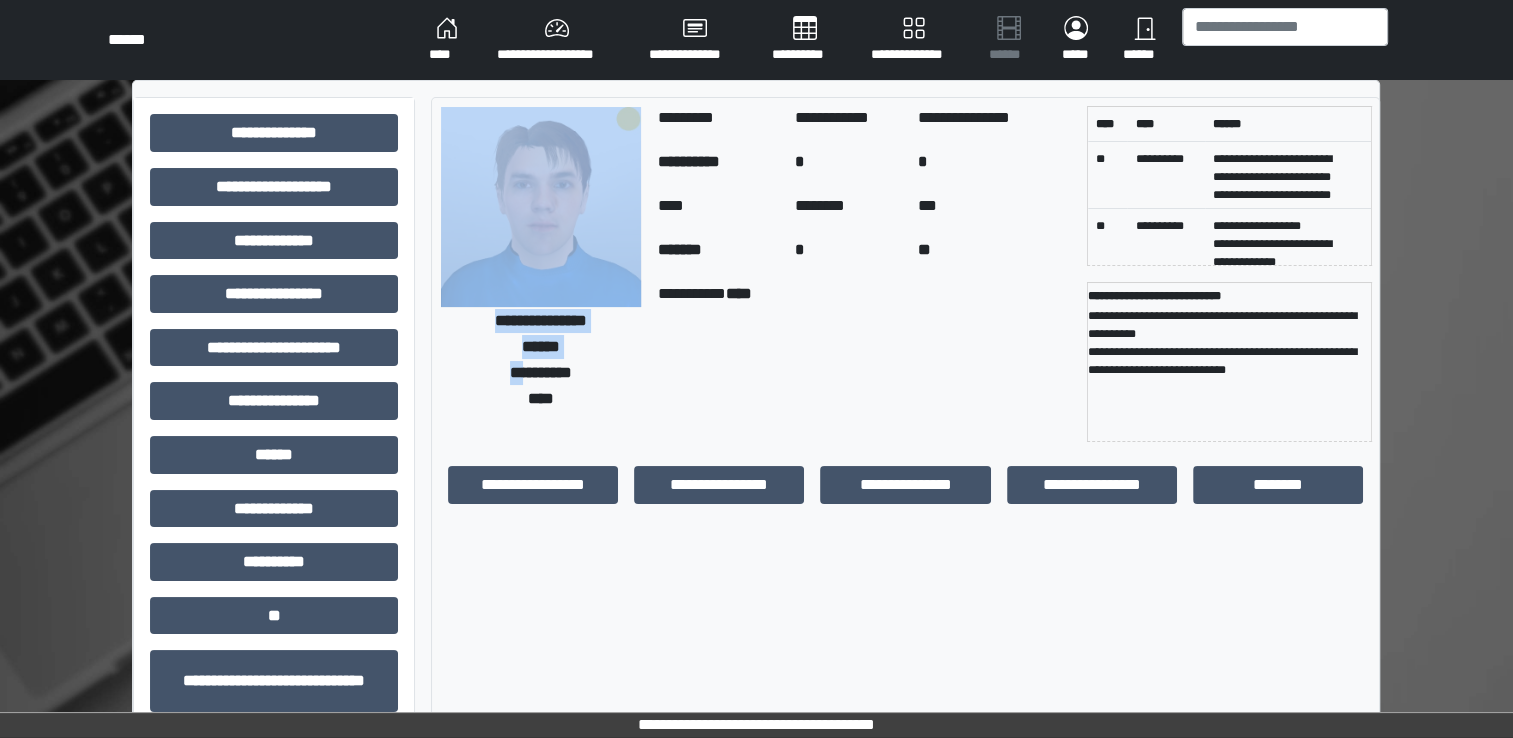 drag, startPoint x: 514, startPoint y: 366, endPoint x: 290, endPoint y: 366, distance: 224 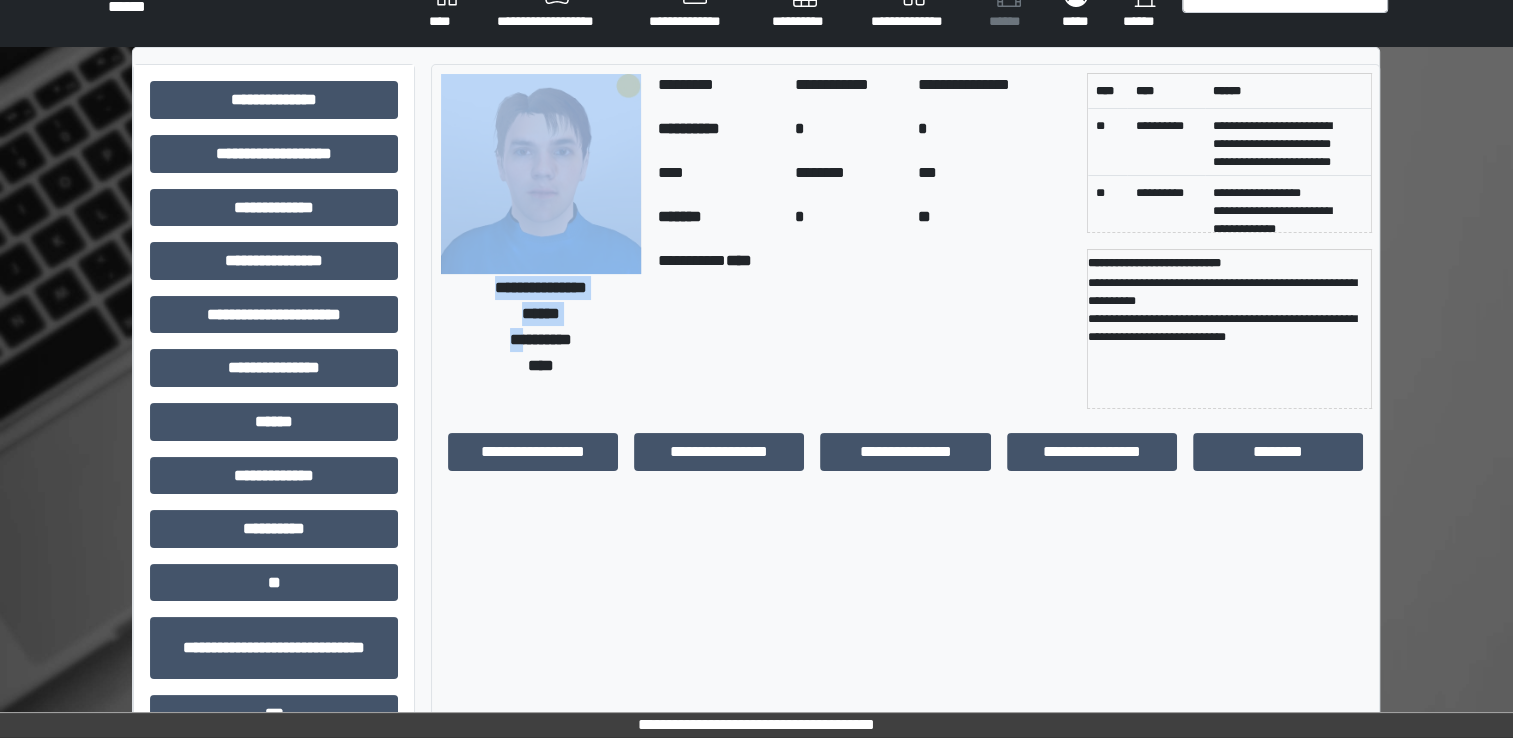 scroll, scrollTop: 61, scrollLeft: 0, axis: vertical 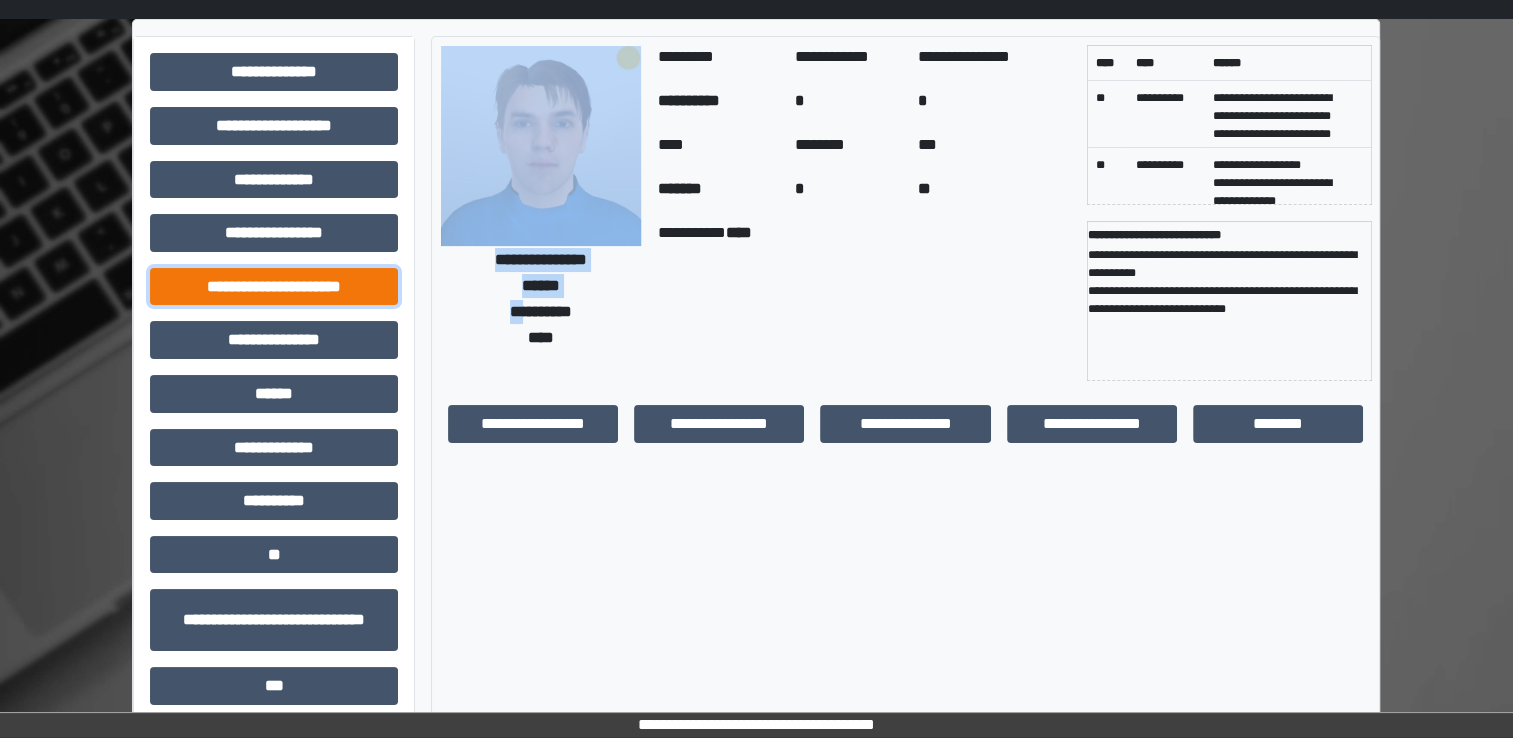 click on "**********" at bounding box center [274, 287] 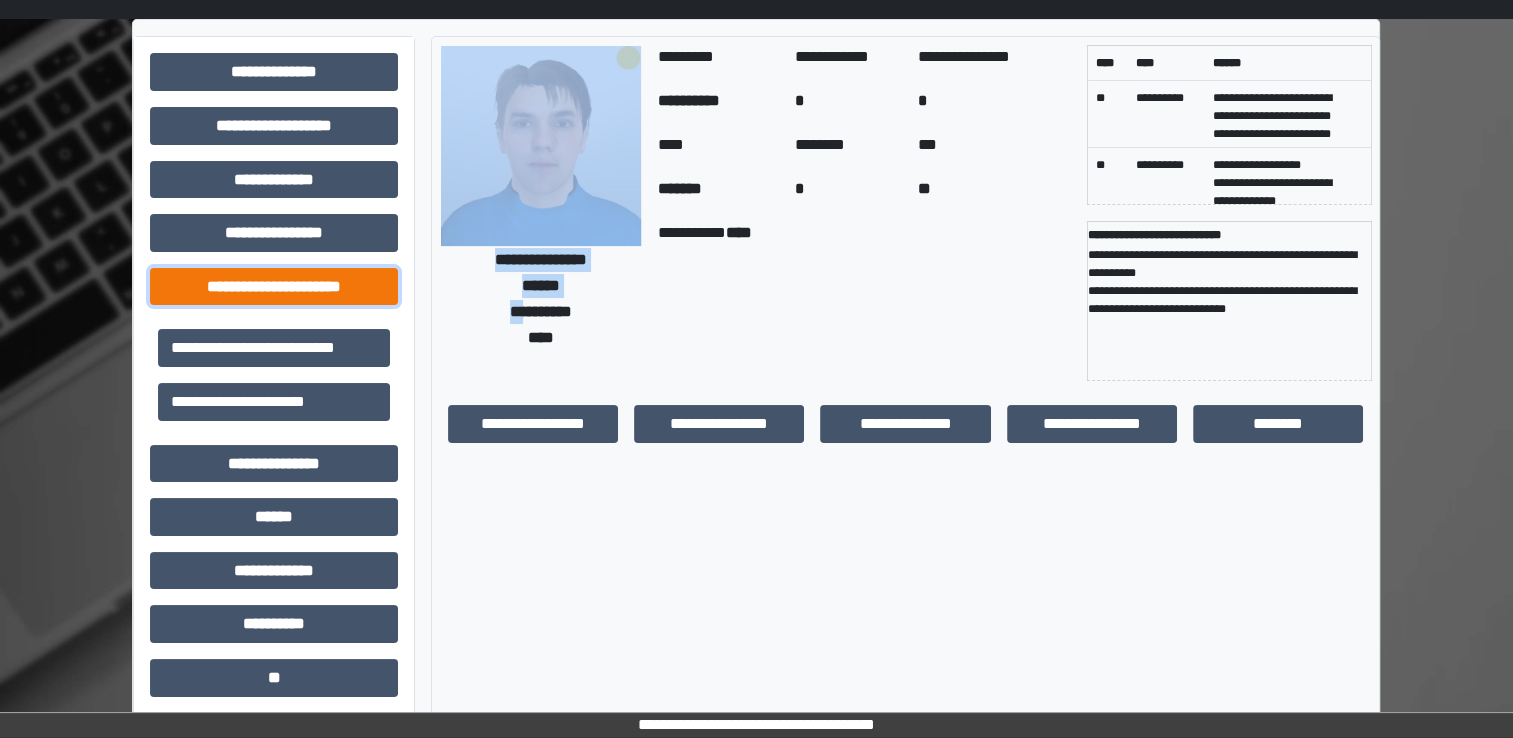 click on "**********" at bounding box center (274, 287) 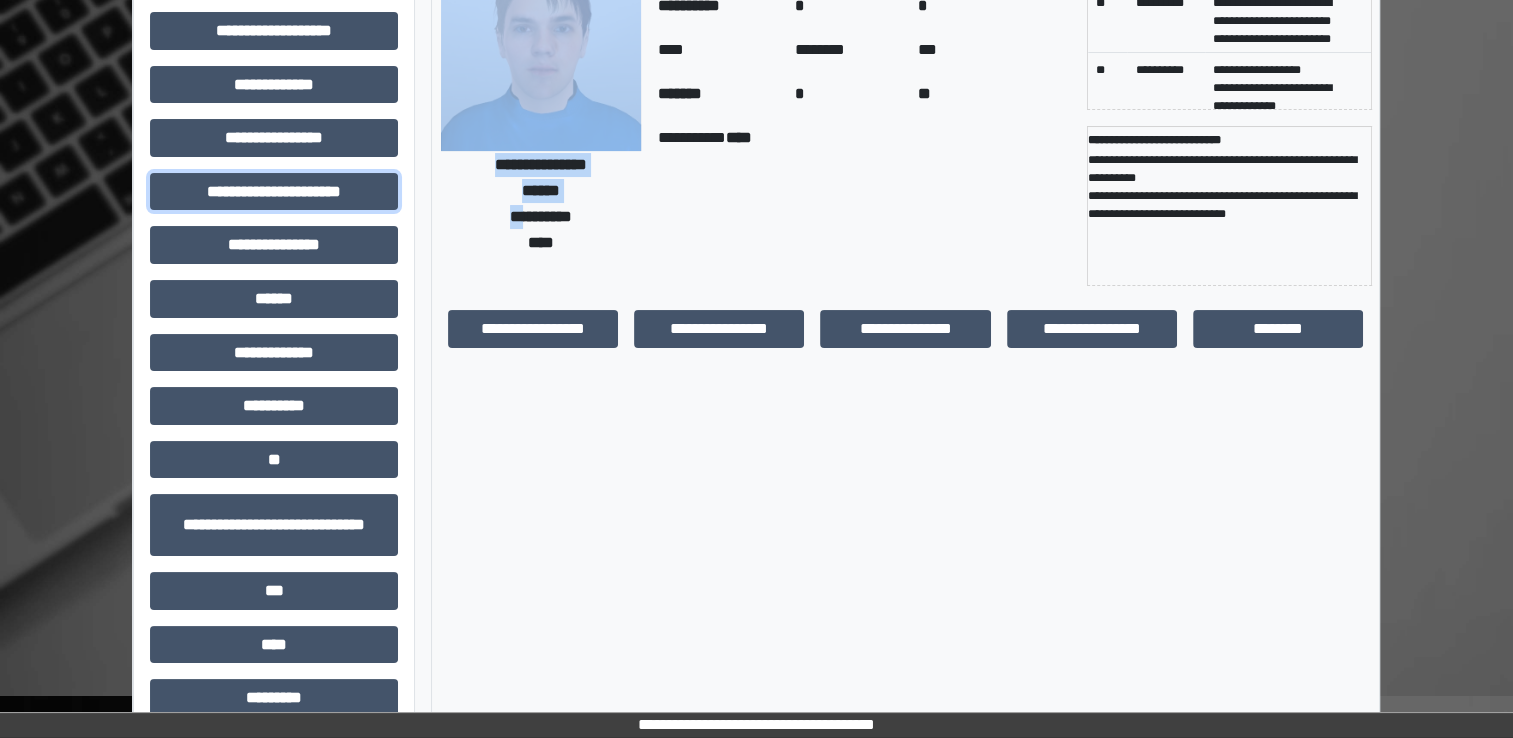 scroll, scrollTop: 184, scrollLeft: 0, axis: vertical 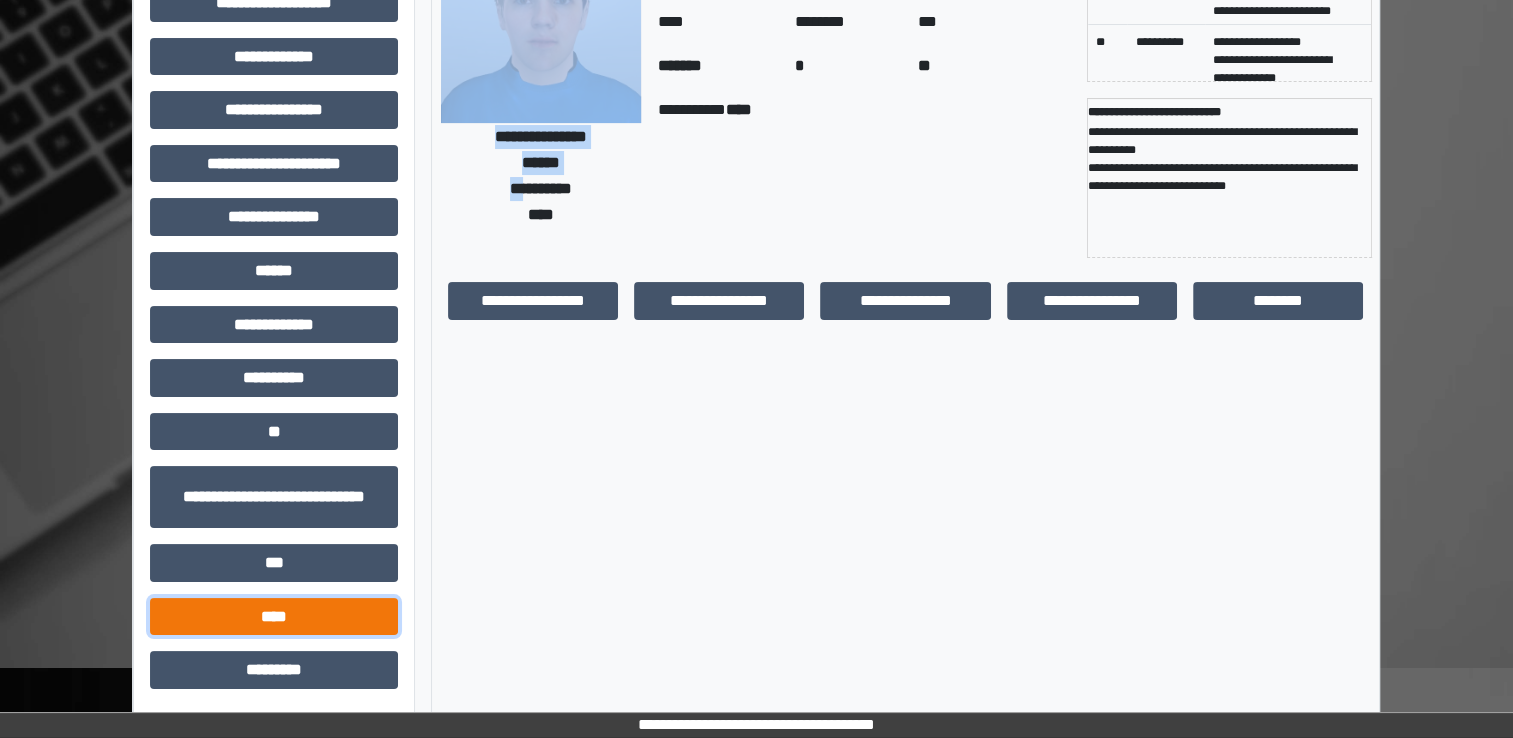 click on "****" at bounding box center (274, 617) 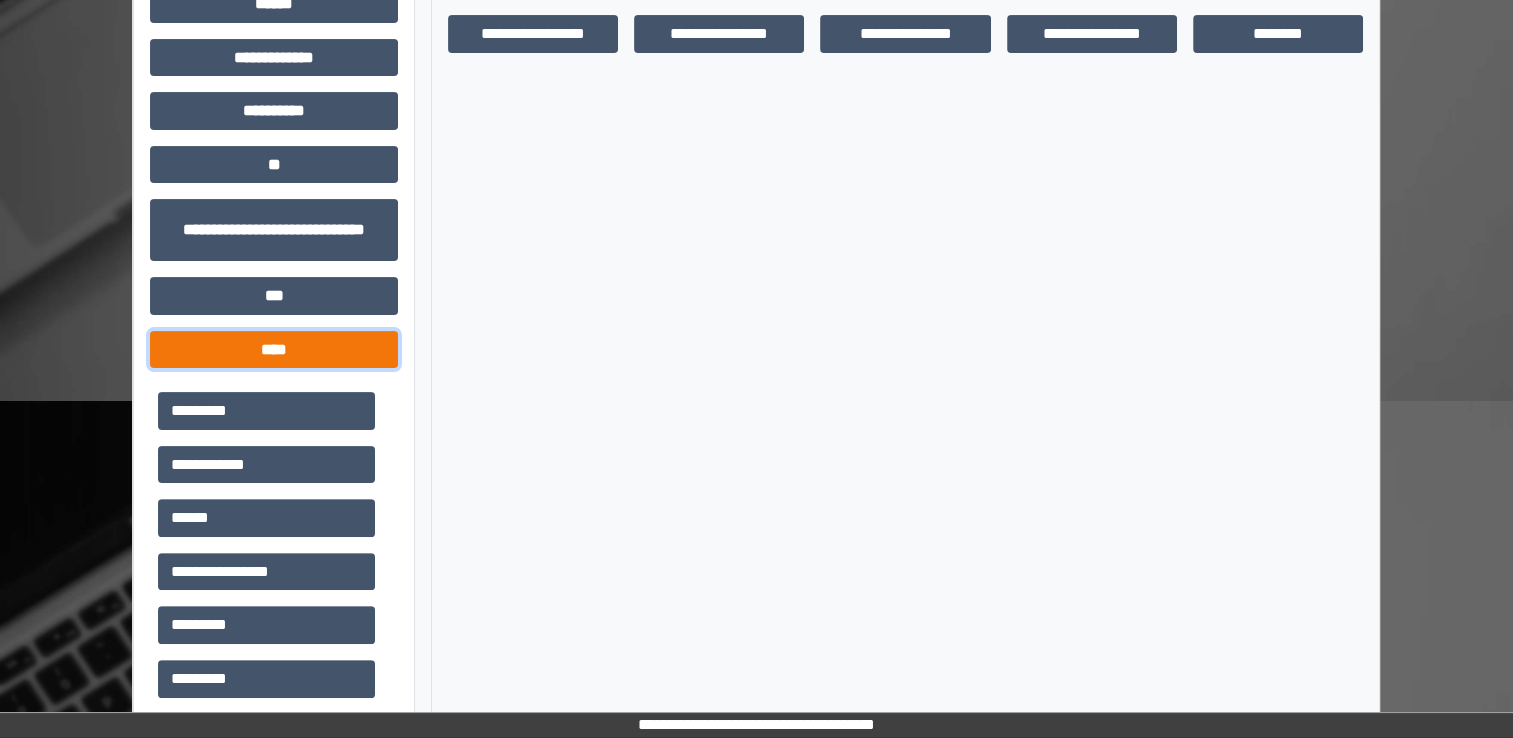 scroll, scrollTop: 504, scrollLeft: 0, axis: vertical 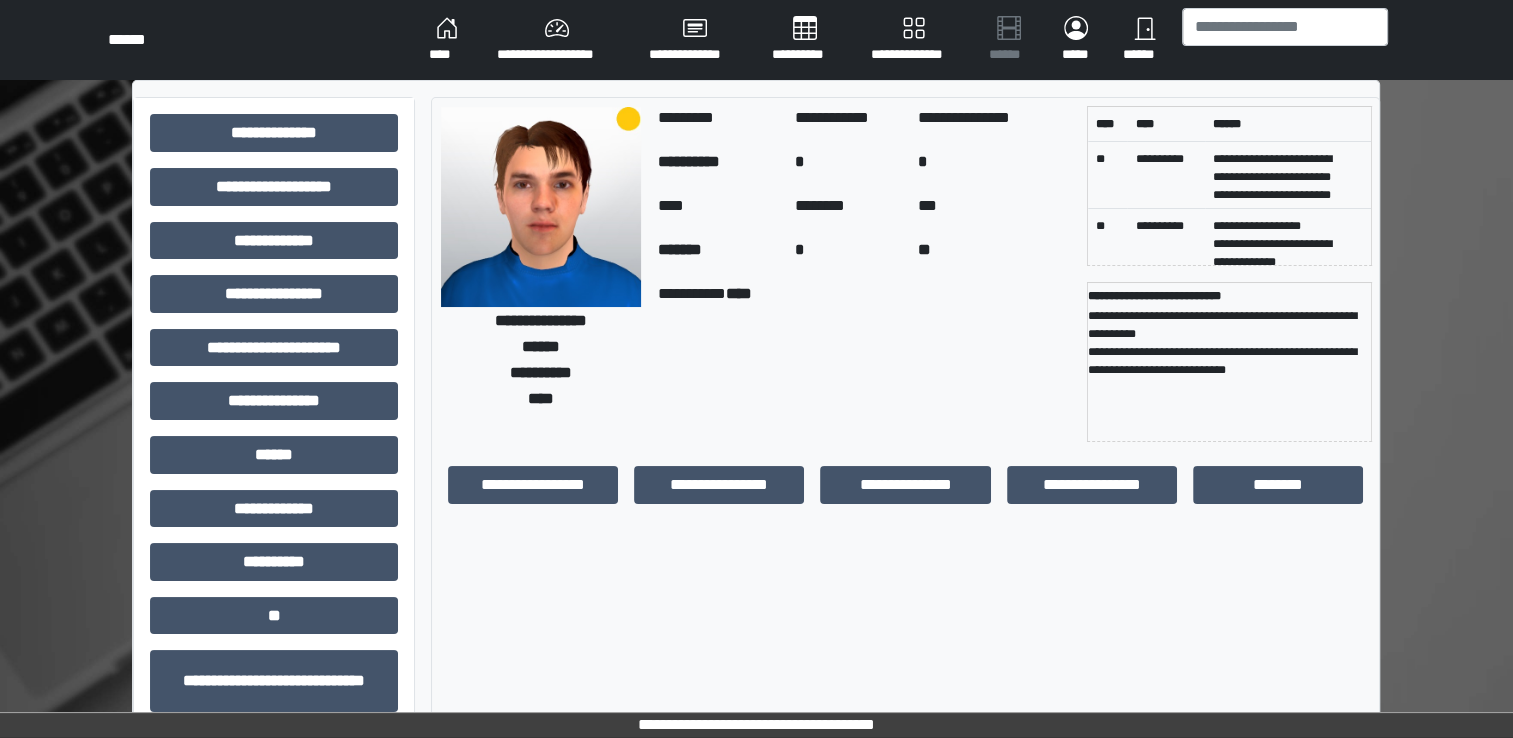 click on "**********" at bounding box center [864, 362] 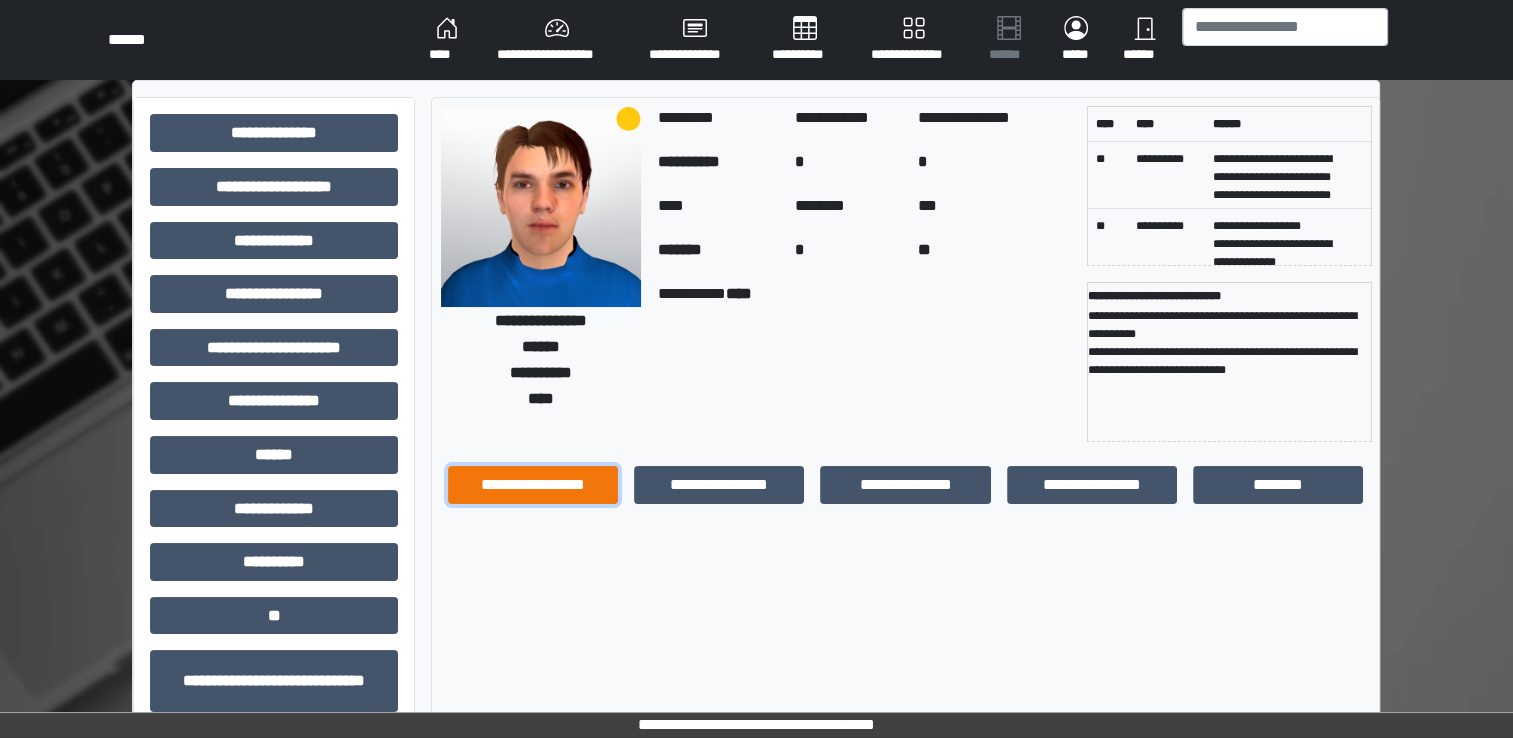 click on "**********" at bounding box center (533, 485) 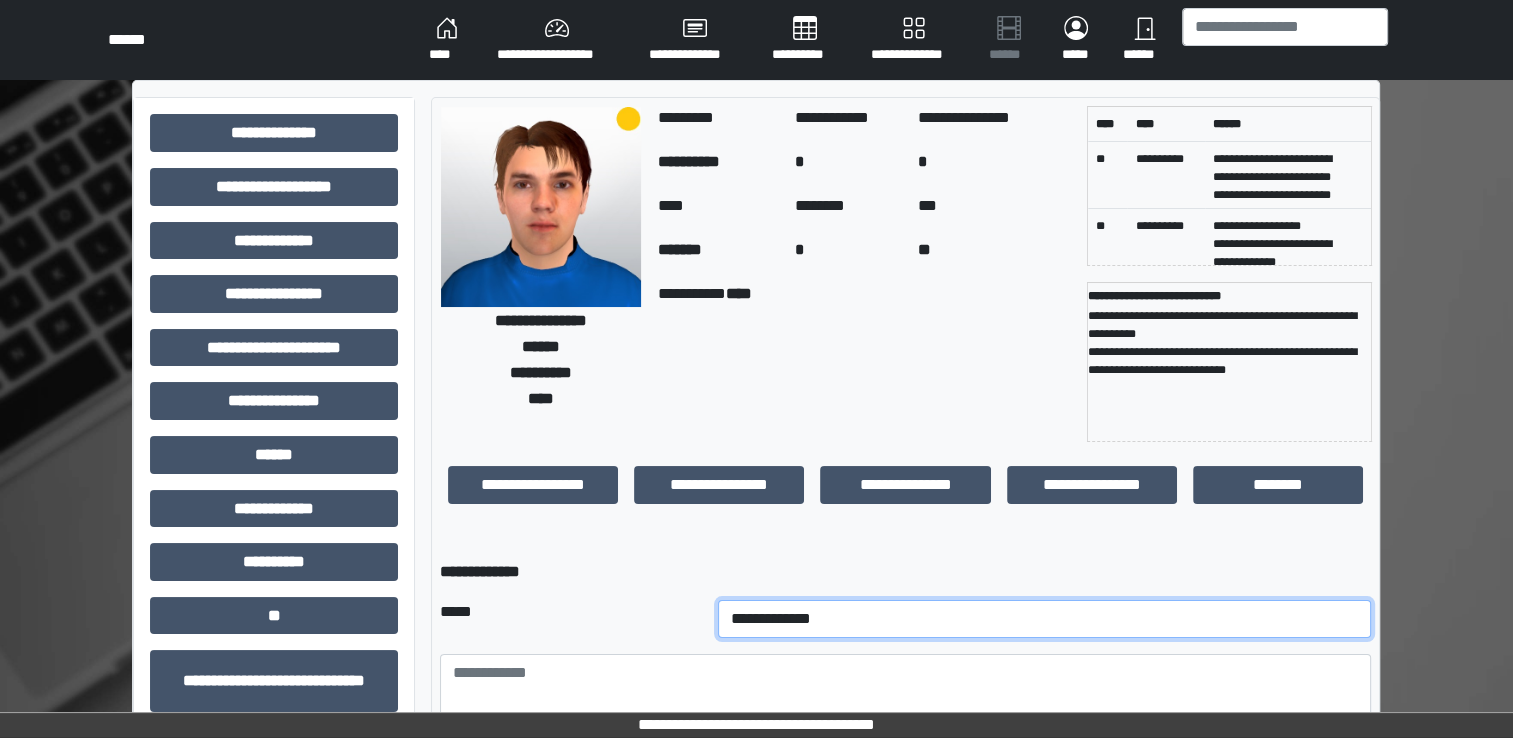 click on "**********" at bounding box center (1045, 619) 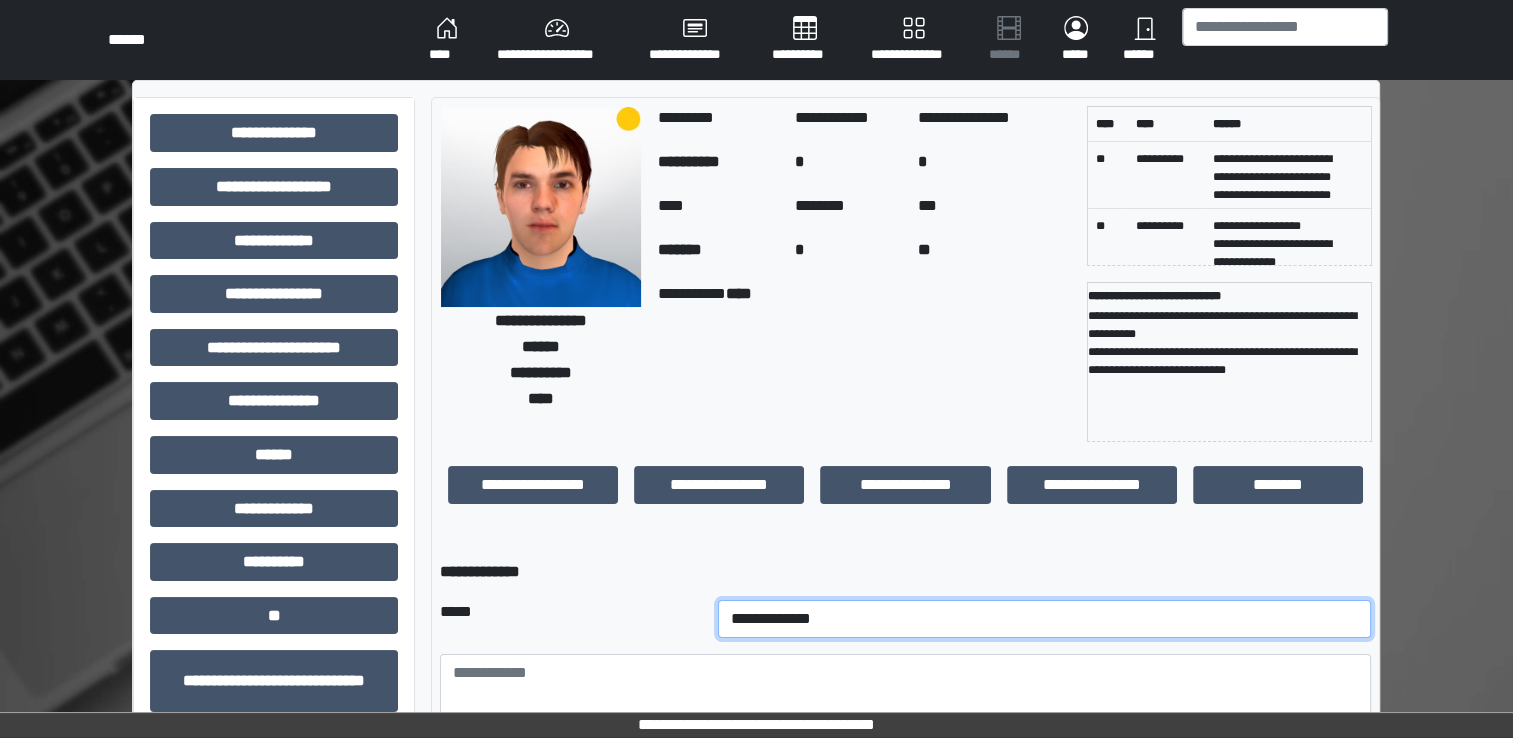 select on "*" 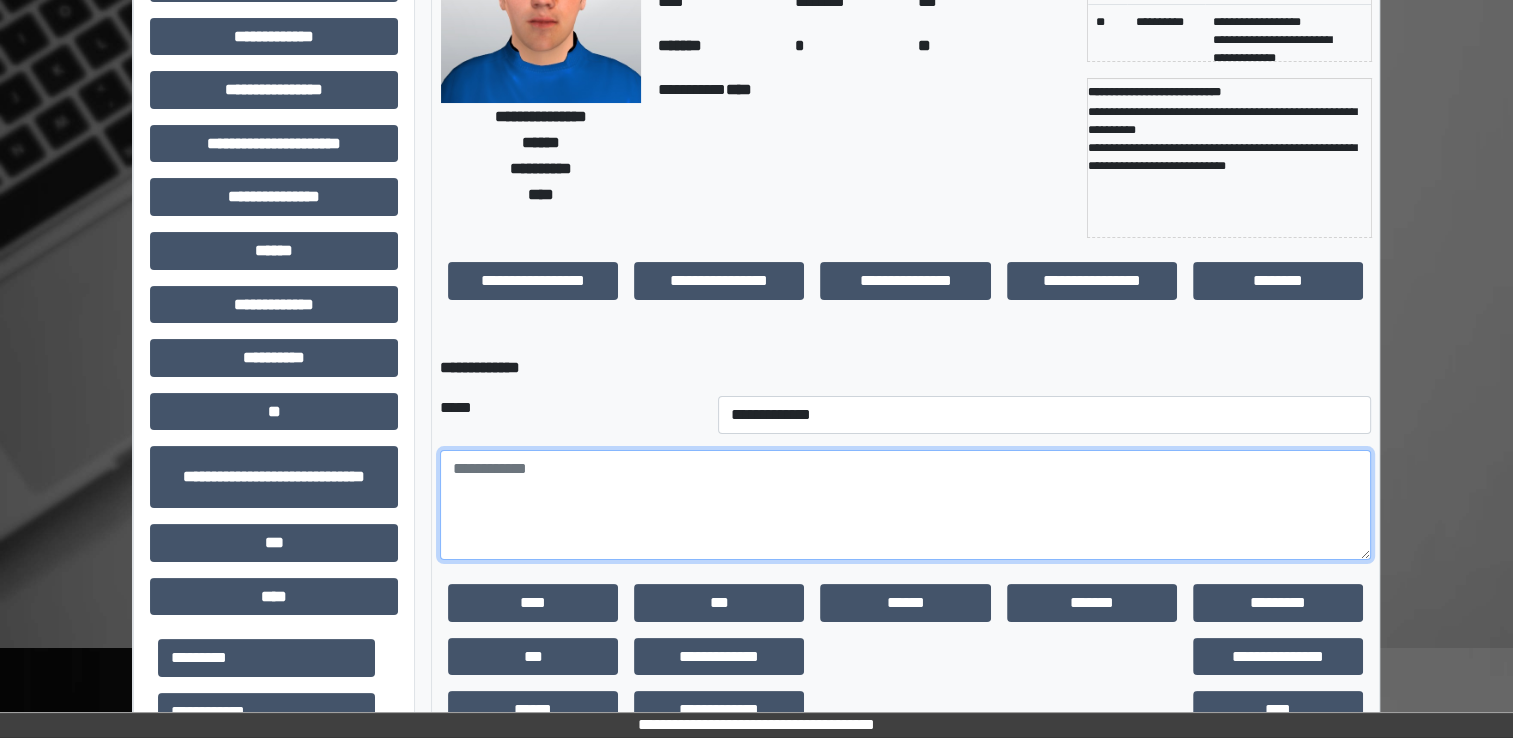 click at bounding box center (905, 505) 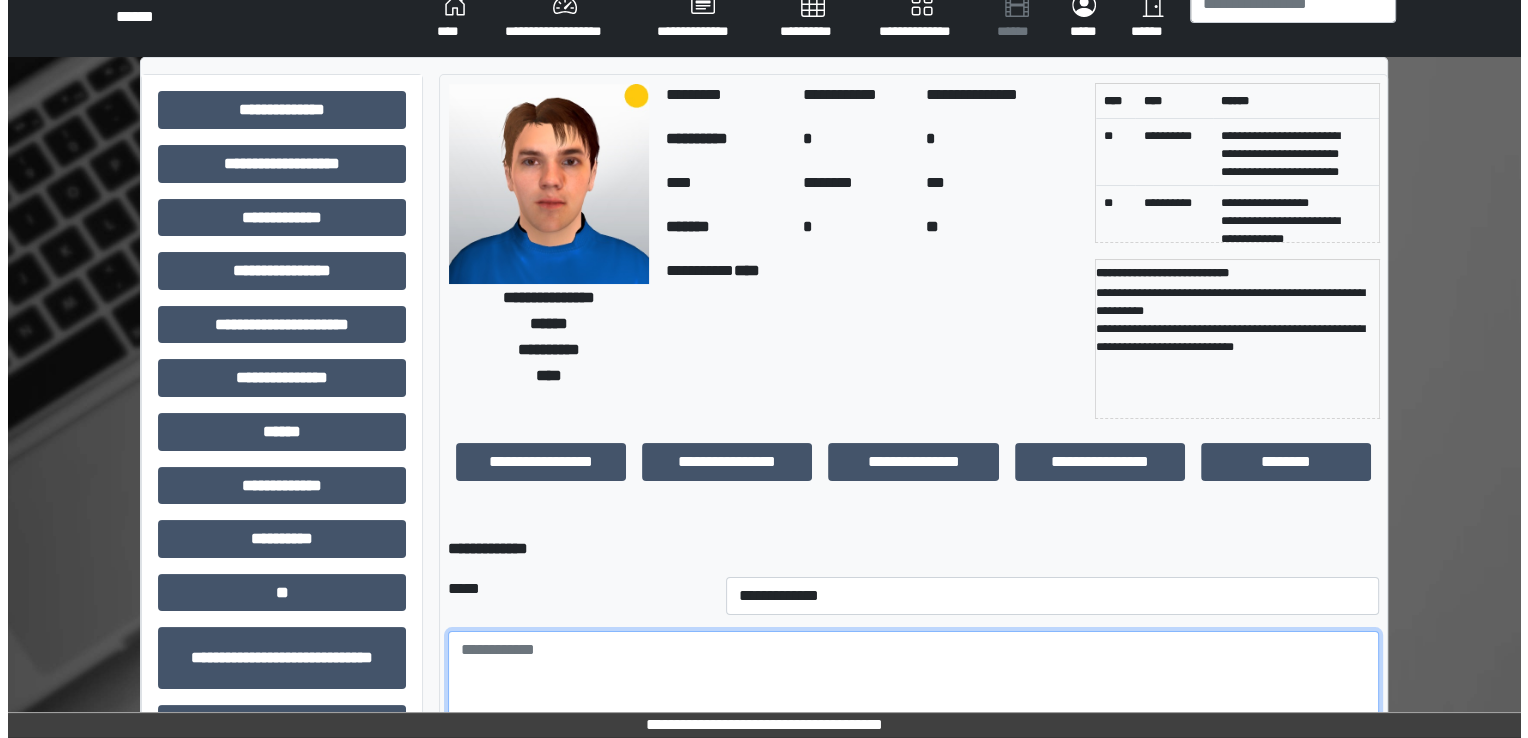 scroll, scrollTop: 0, scrollLeft: 0, axis: both 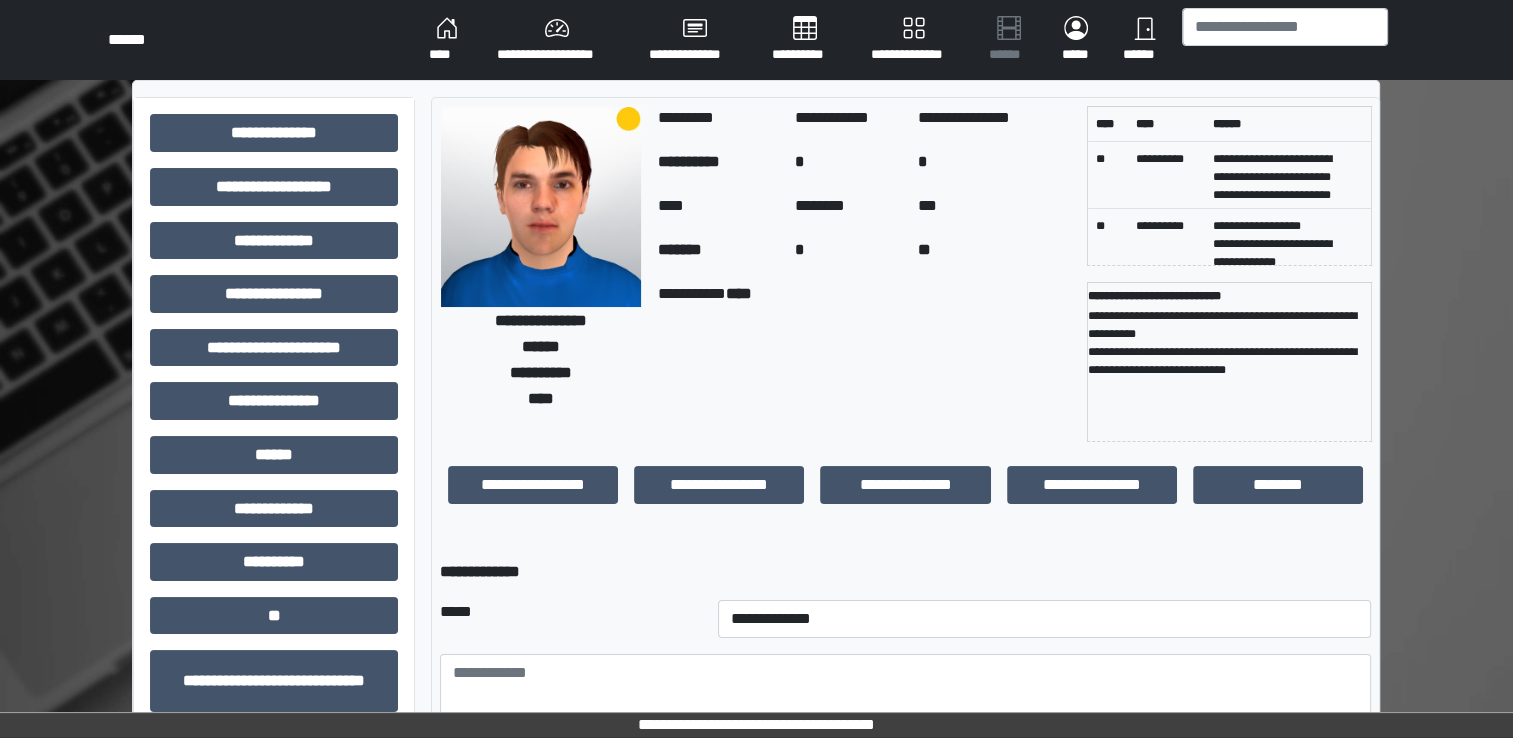 click on "****" at bounding box center (447, 40) 